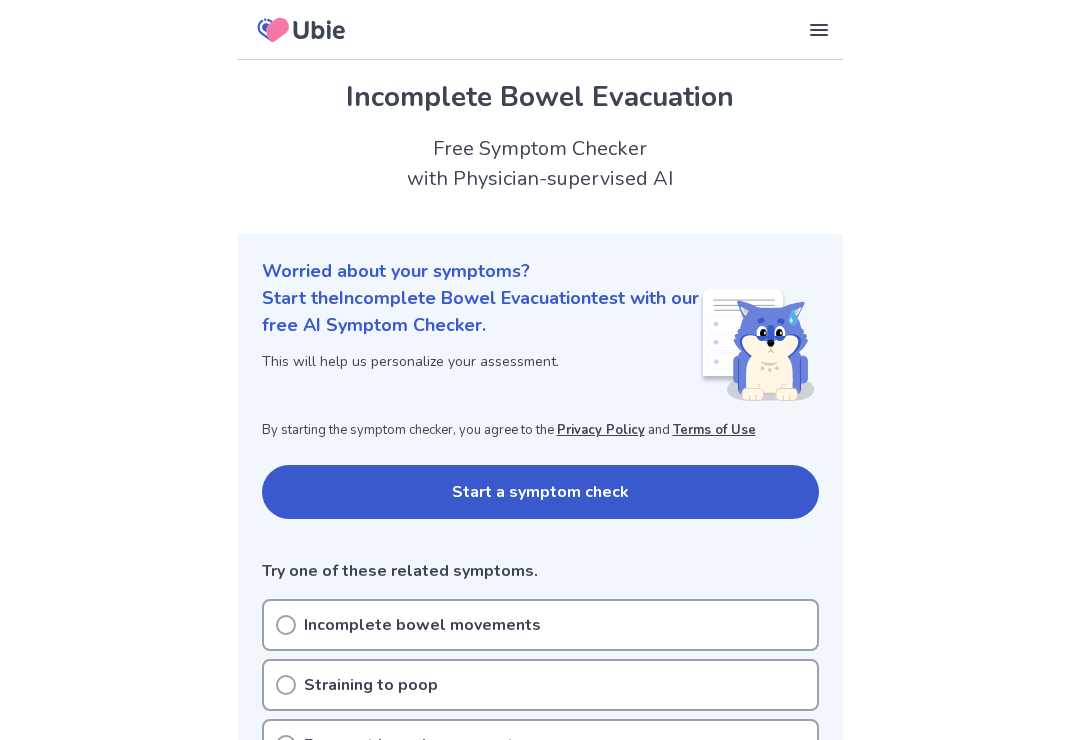 scroll, scrollTop: 0, scrollLeft: 0, axis: both 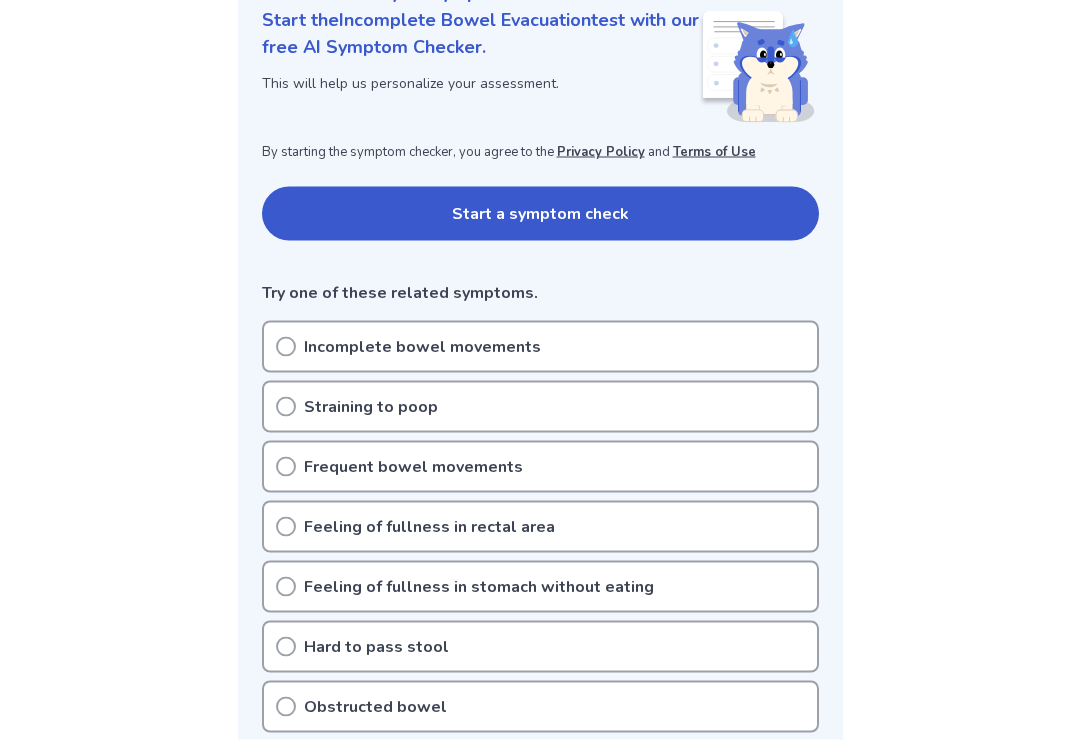 click on "Incomplete bowel movements" at bounding box center [540, 347] 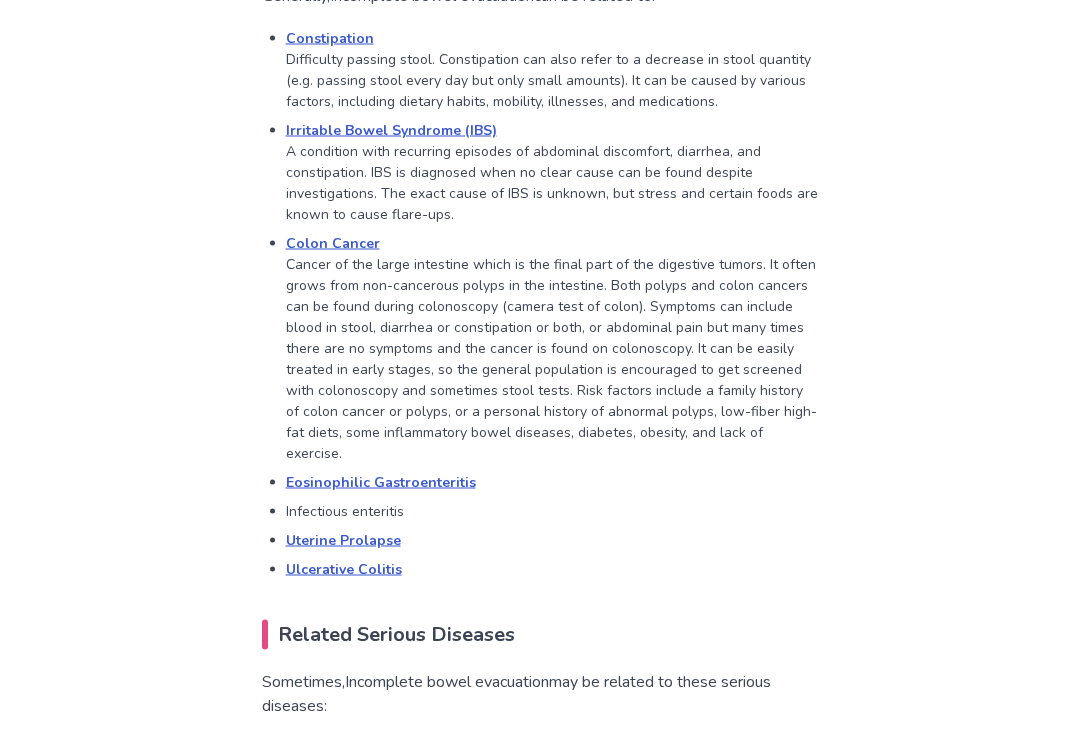 scroll, scrollTop: 1751, scrollLeft: 0, axis: vertical 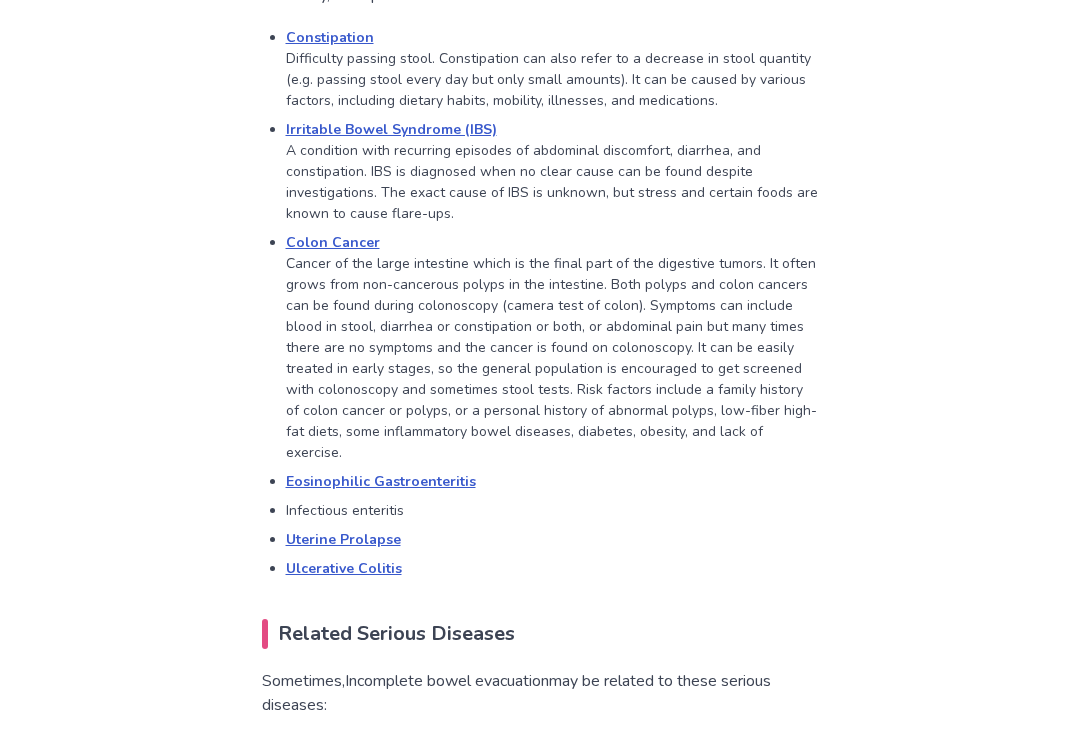 click on "Eosinophilic Gastroenteritis" at bounding box center [381, 481] 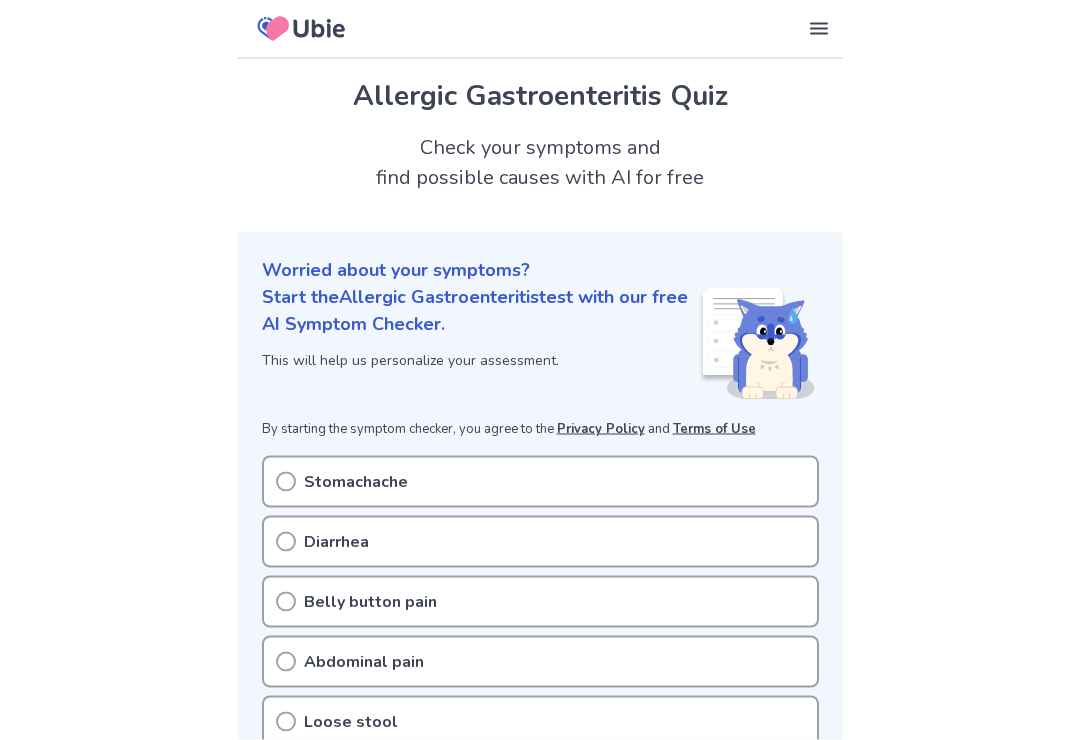 scroll, scrollTop: 0, scrollLeft: 0, axis: both 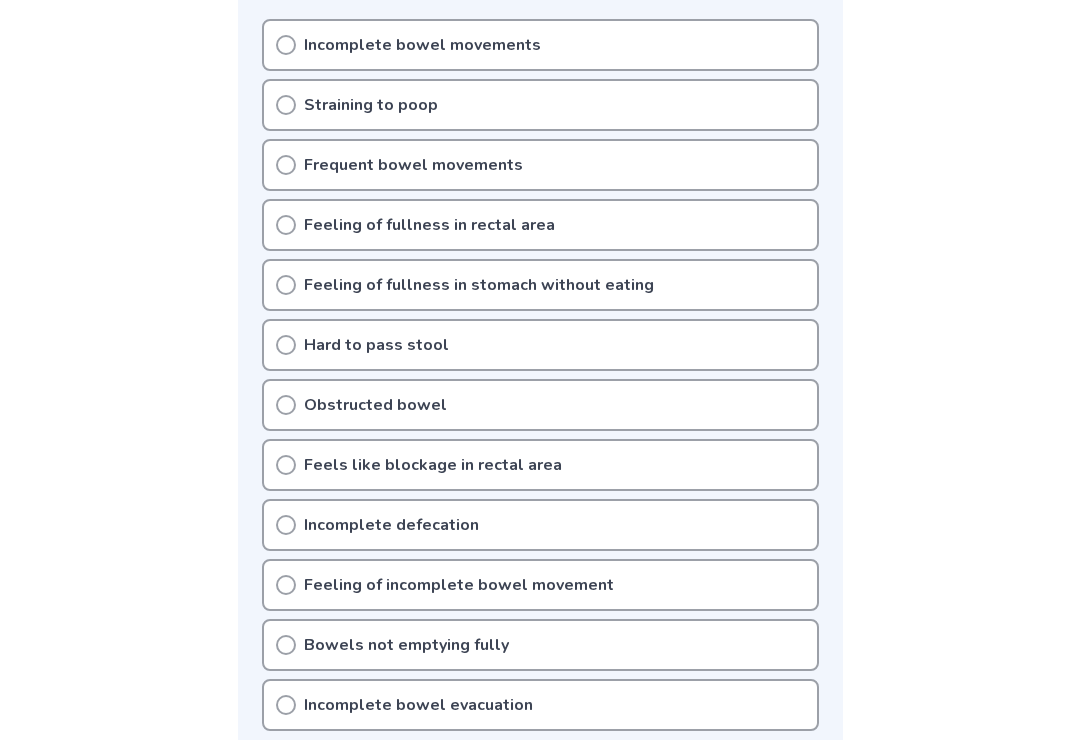 click 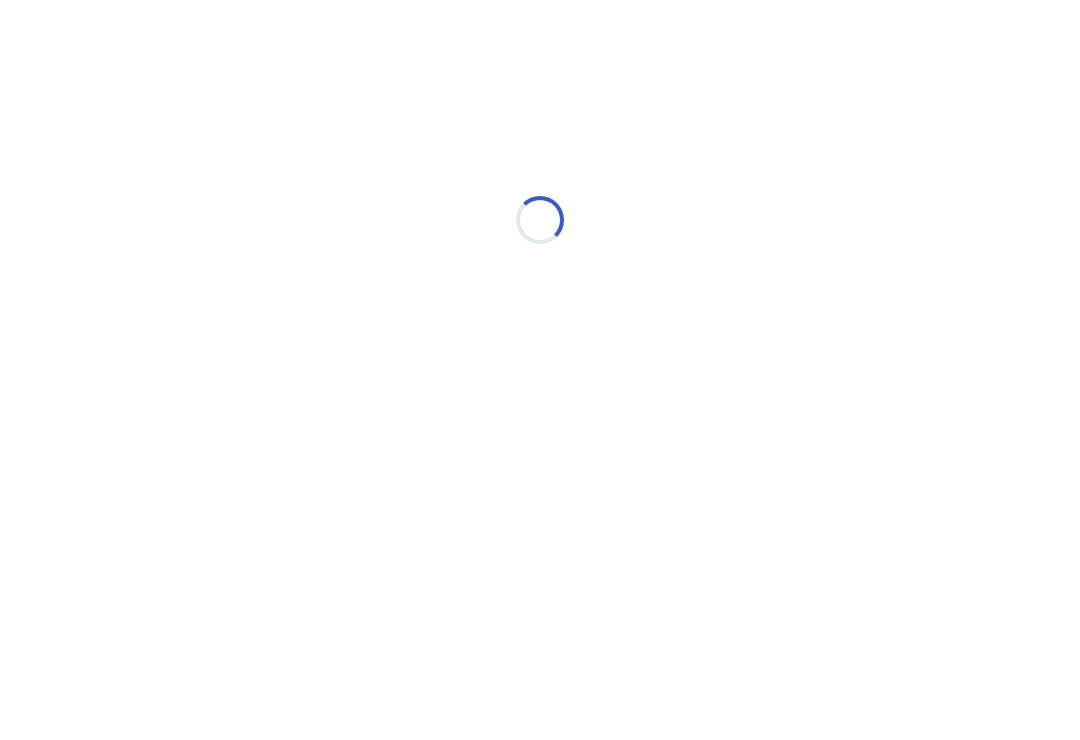 scroll, scrollTop: 0, scrollLeft: 0, axis: both 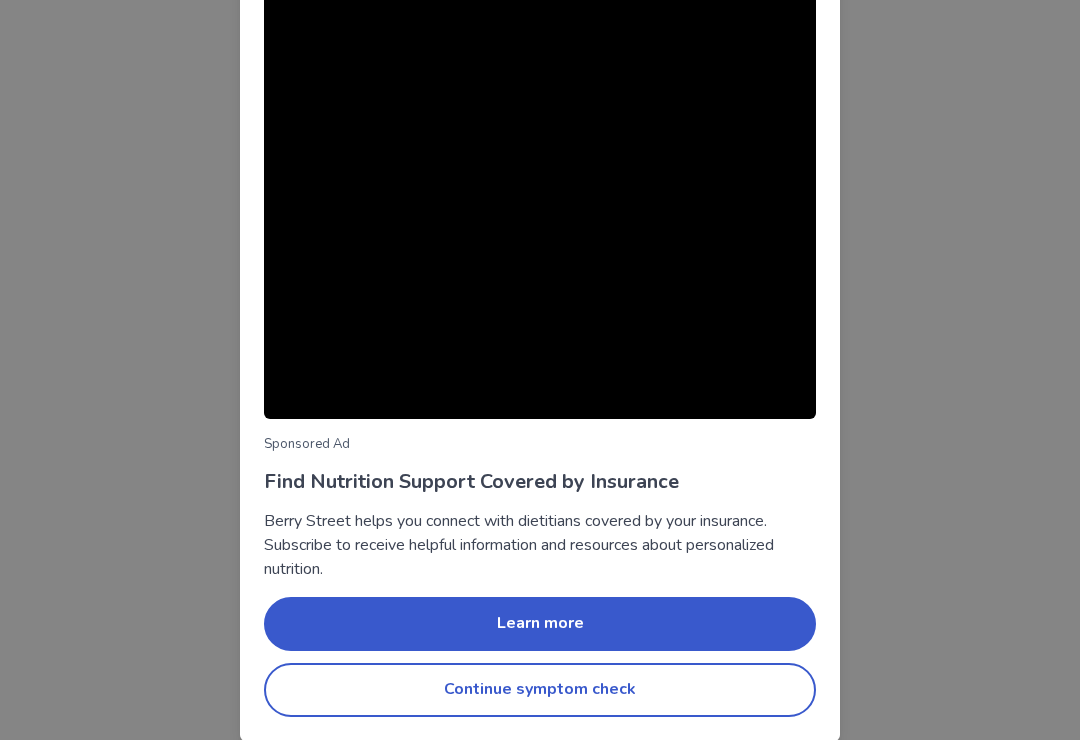 click on "Continue symptom check" at bounding box center (540, 690) 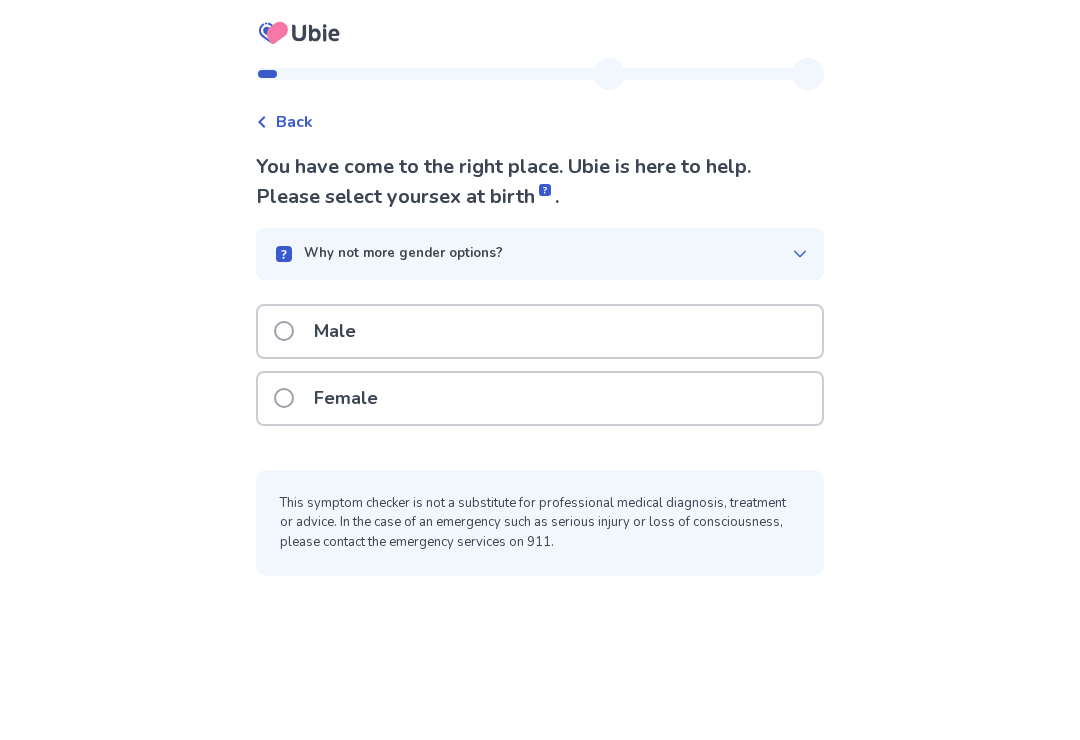 click at bounding box center (284, 398) 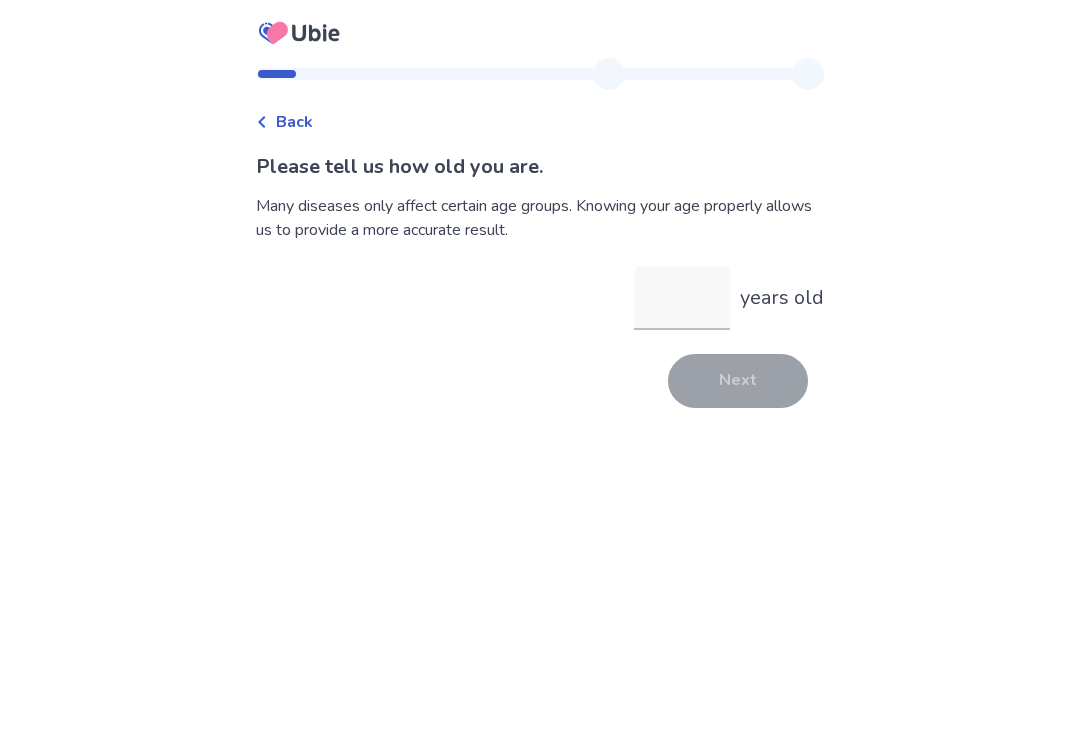 click on "years old" at bounding box center (682, 298) 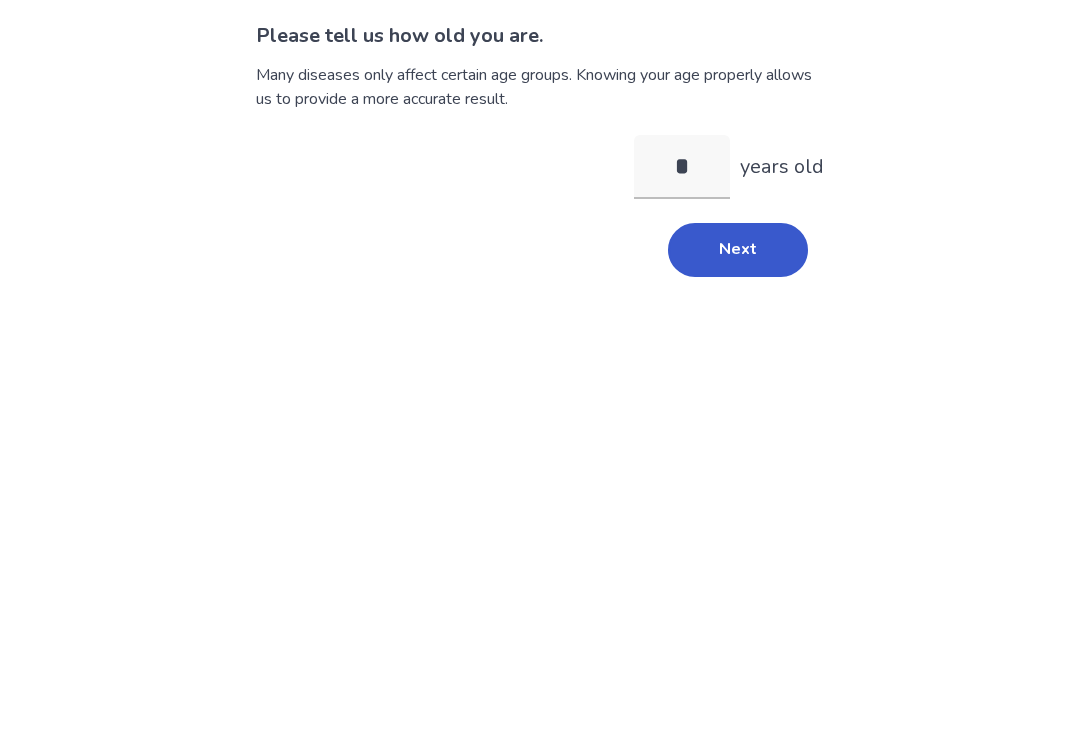 type on "*" 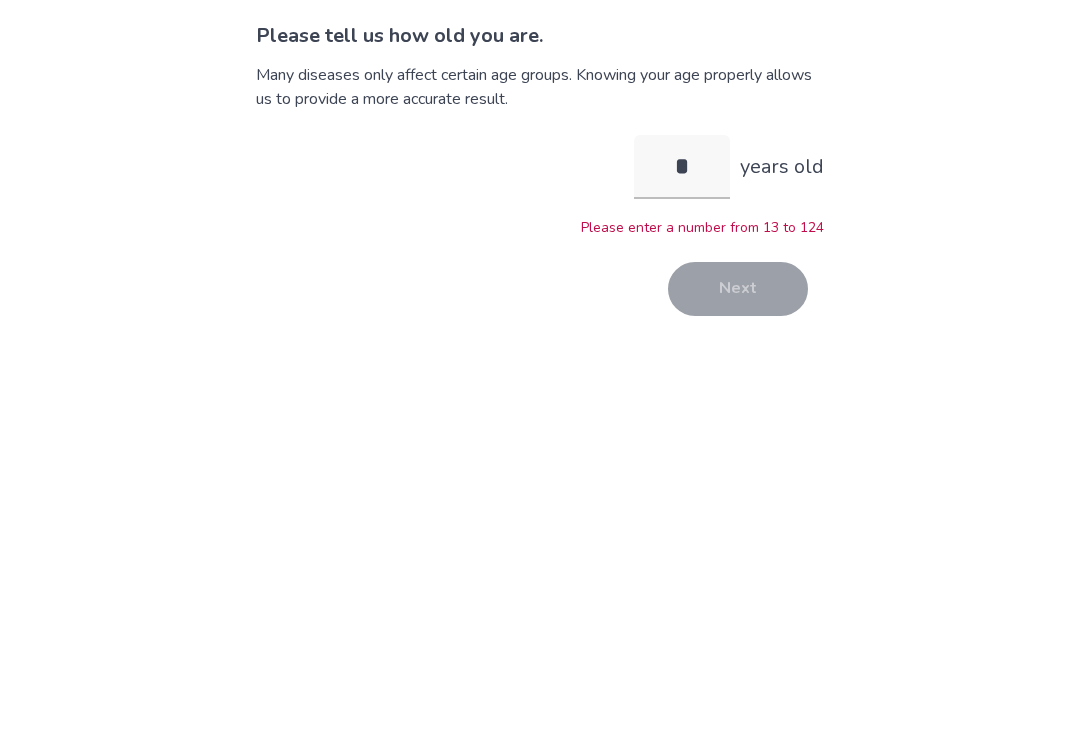 scroll, scrollTop: 31, scrollLeft: 0, axis: vertical 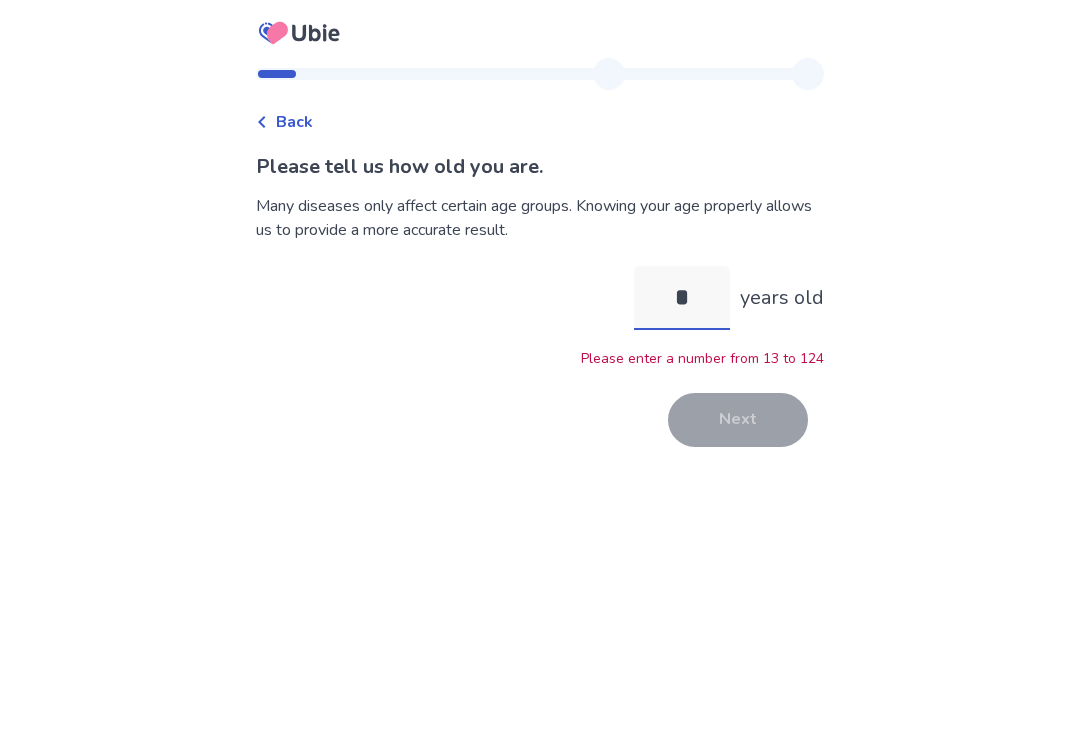click on "*" at bounding box center [682, 298] 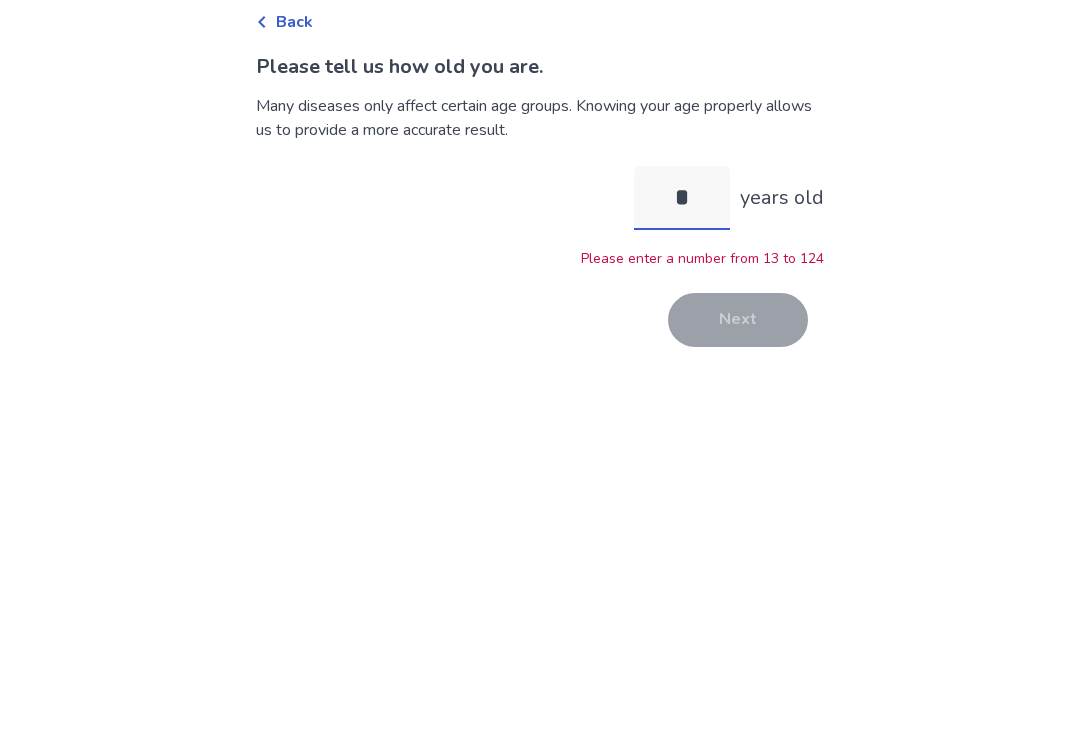 click on "*" at bounding box center [682, 298] 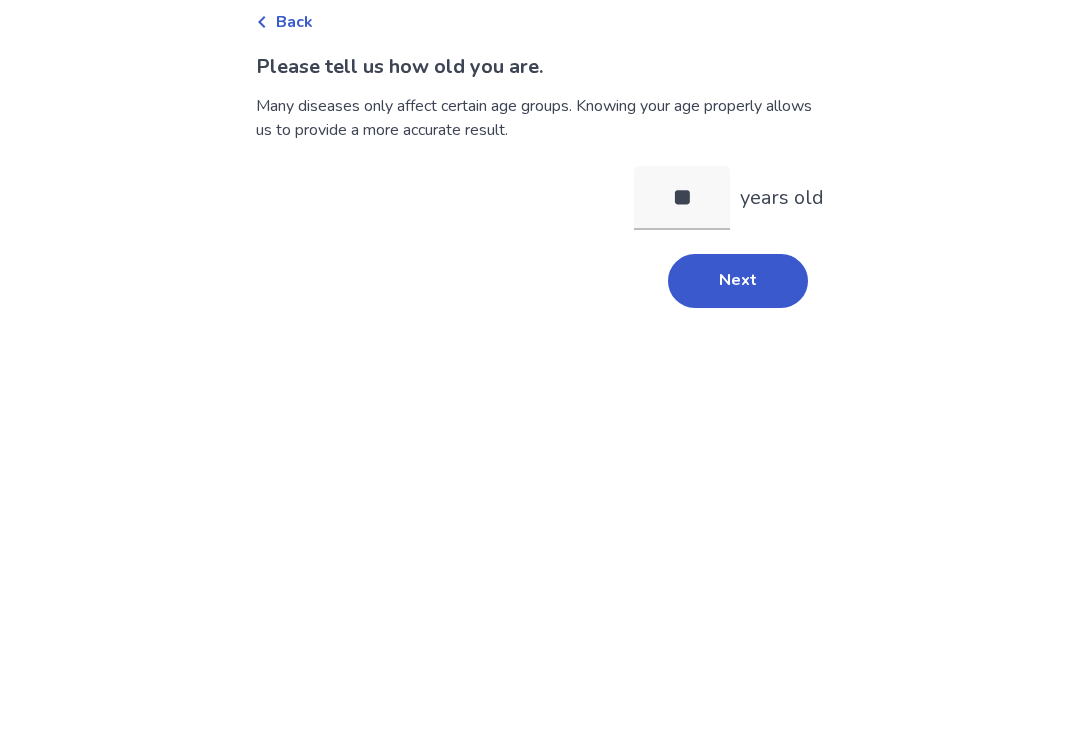 click on "Next" at bounding box center [738, 381] 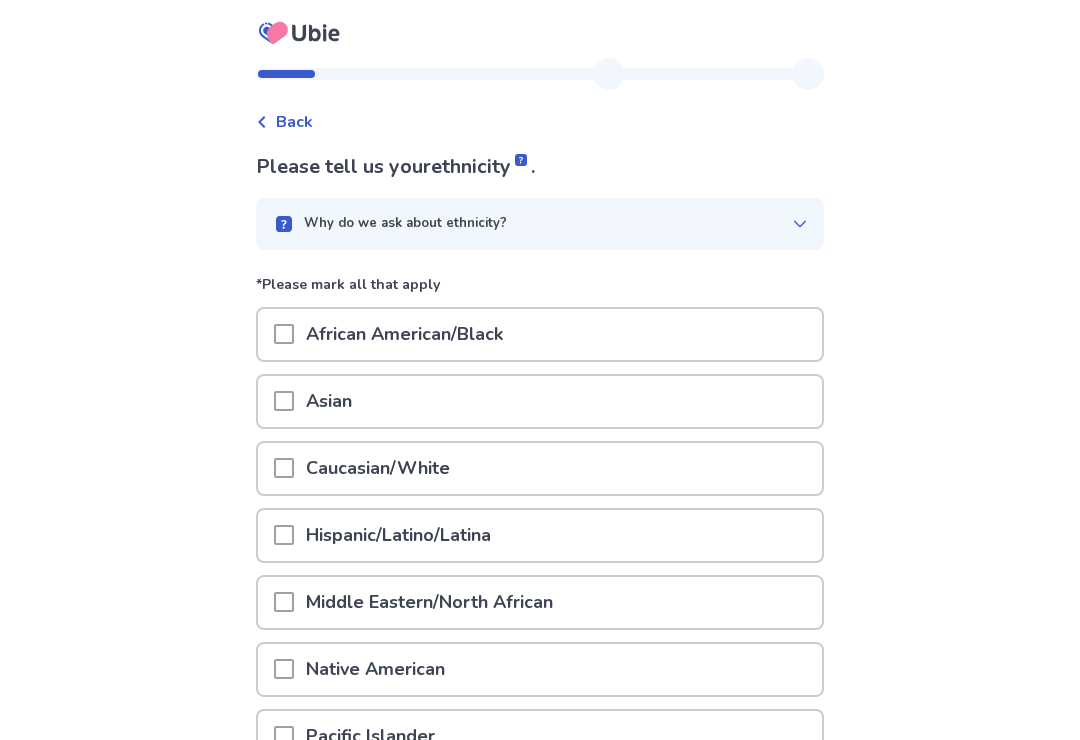 click on "Back Please tell us your  ethnicity . Why do we ask about ethnicity? *Please mark all that apply African American/Black Asian Caucasian/White Hispanic/Latino/Latina Middle Eastern/North African Native American Pacific Islander Other Next Feedback Skip this question" at bounding box center (540, 504) 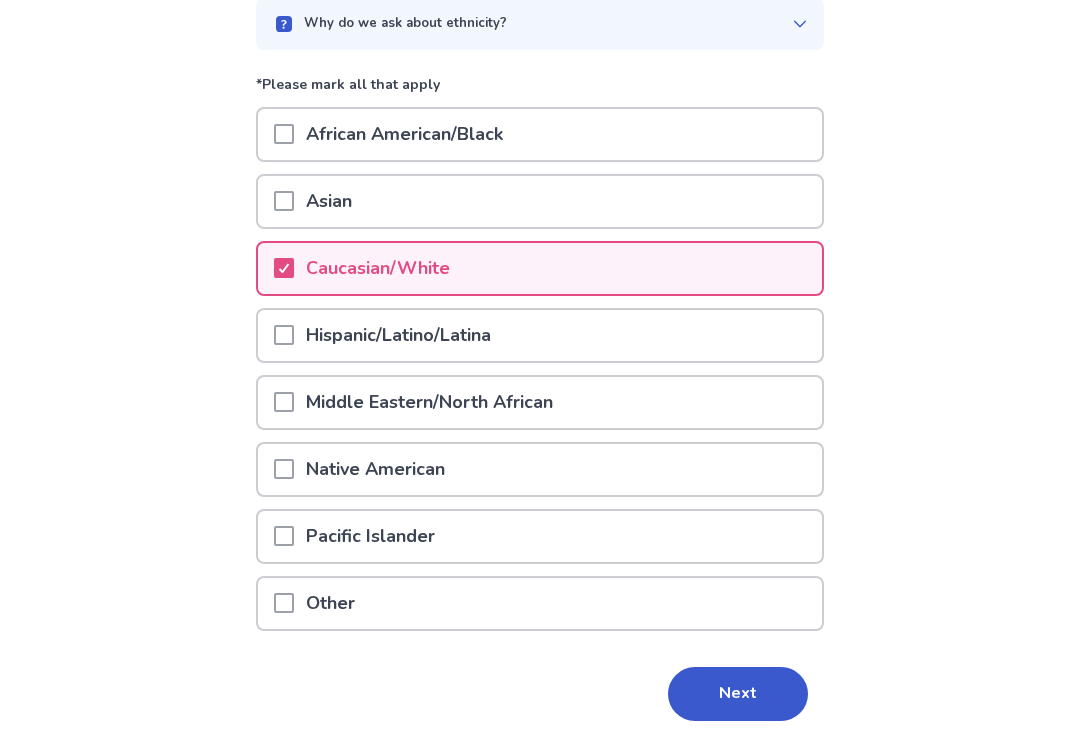 scroll, scrollTop: 237, scrollLeft: 0, axis: vertical 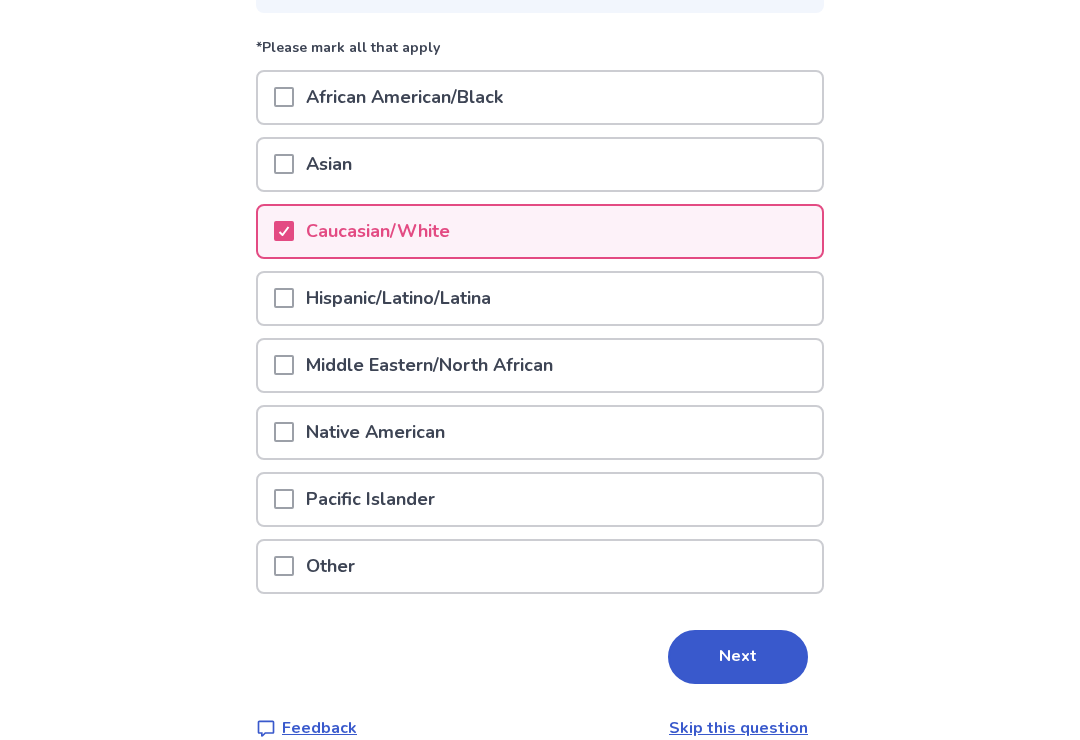 click on "Next" at bounding box center [738, 657] 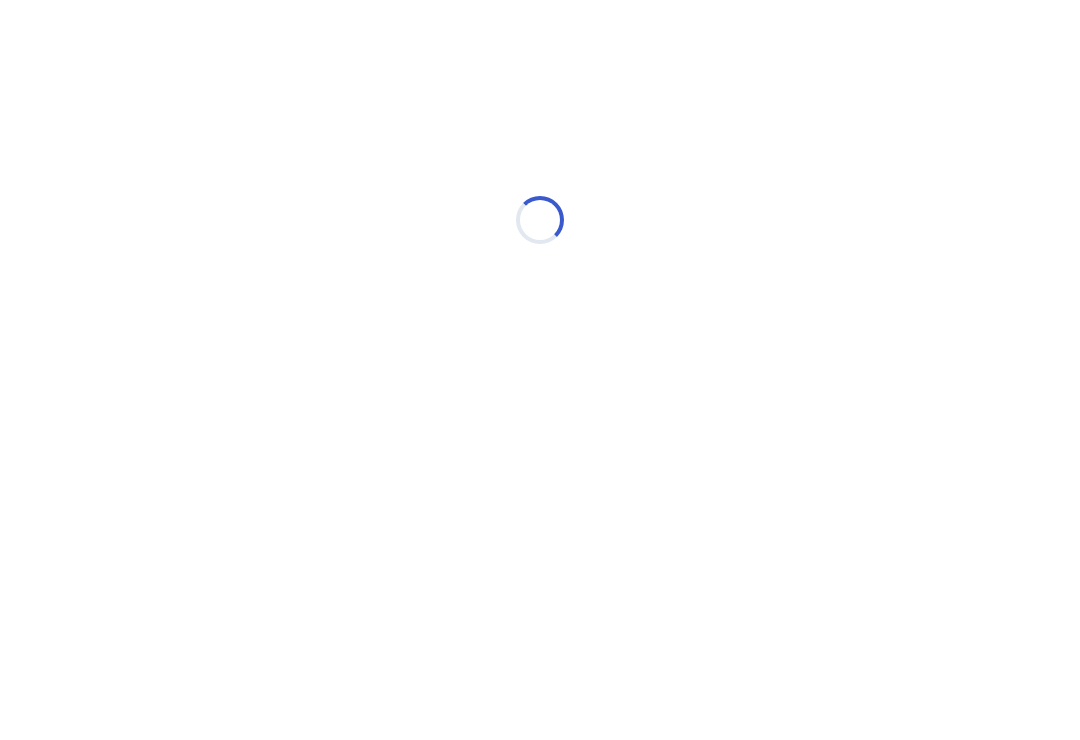 scroll, scrollTop: 0, scrollLeft: 0, axis: both 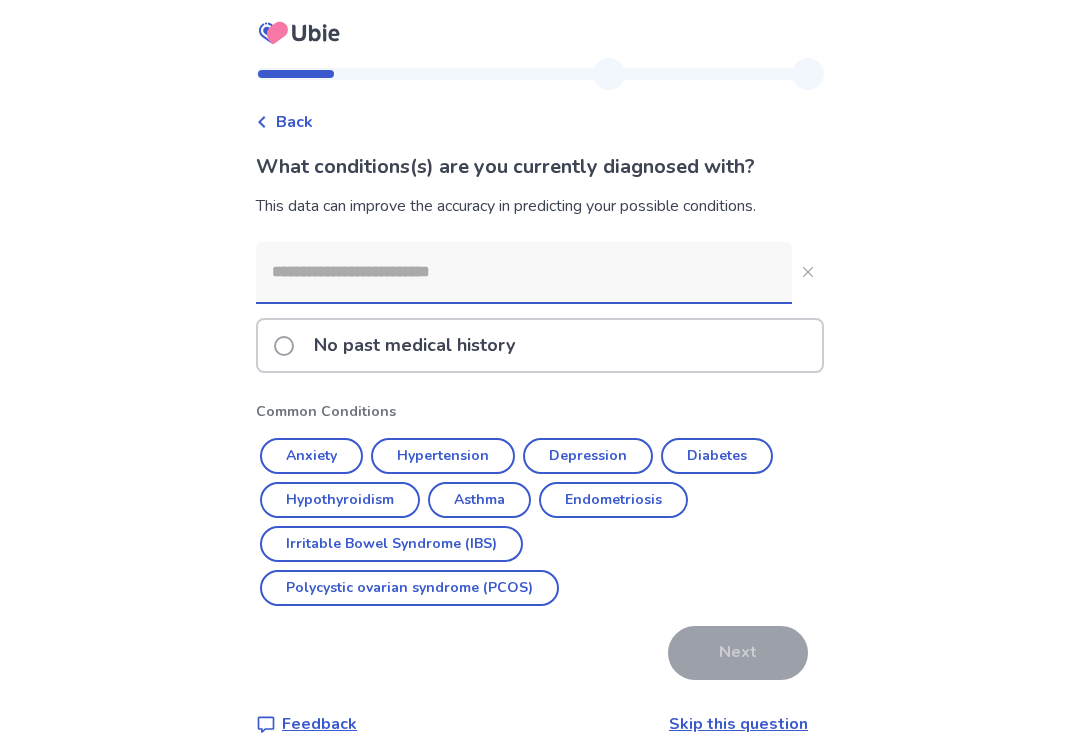 click on "Hypertension" at bounding box center [443, 456] 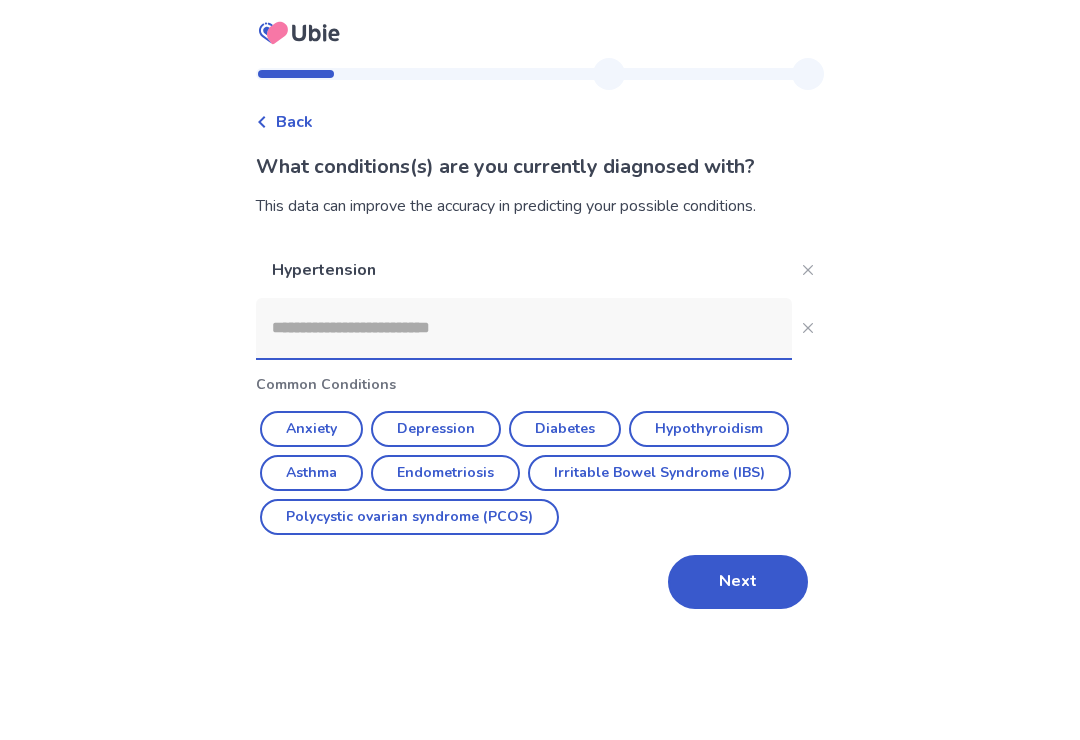 click on "Anxiety" at bounding box center (311, 429) 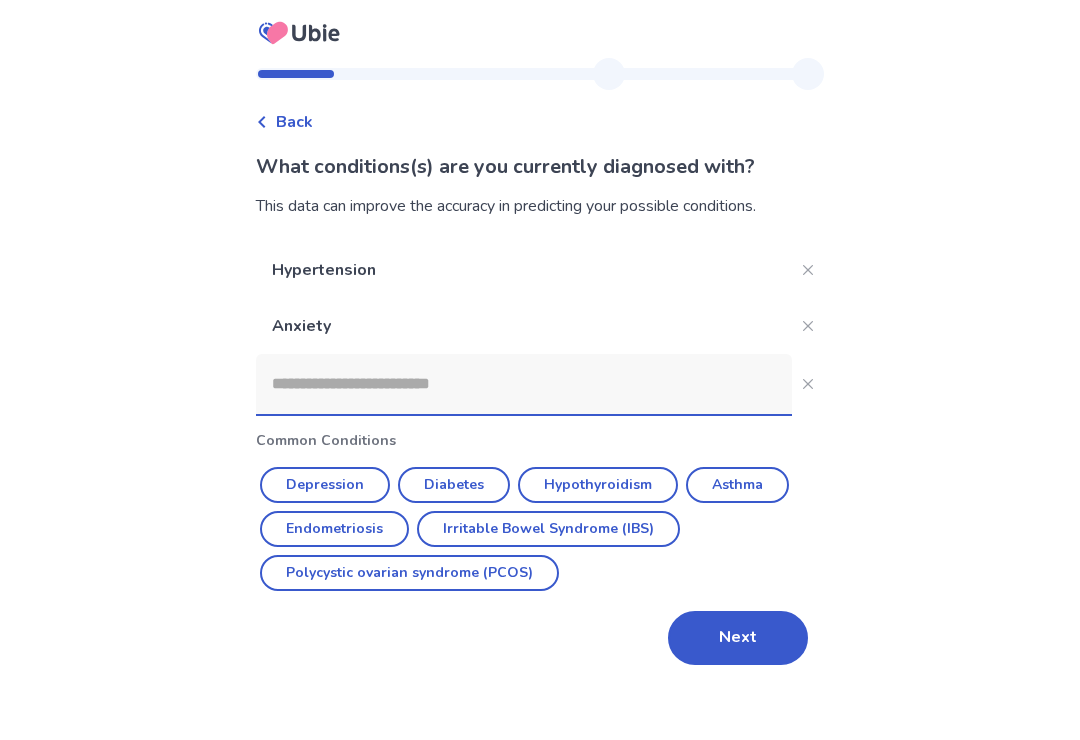 click on "Next" at bounding box center (738, 638) 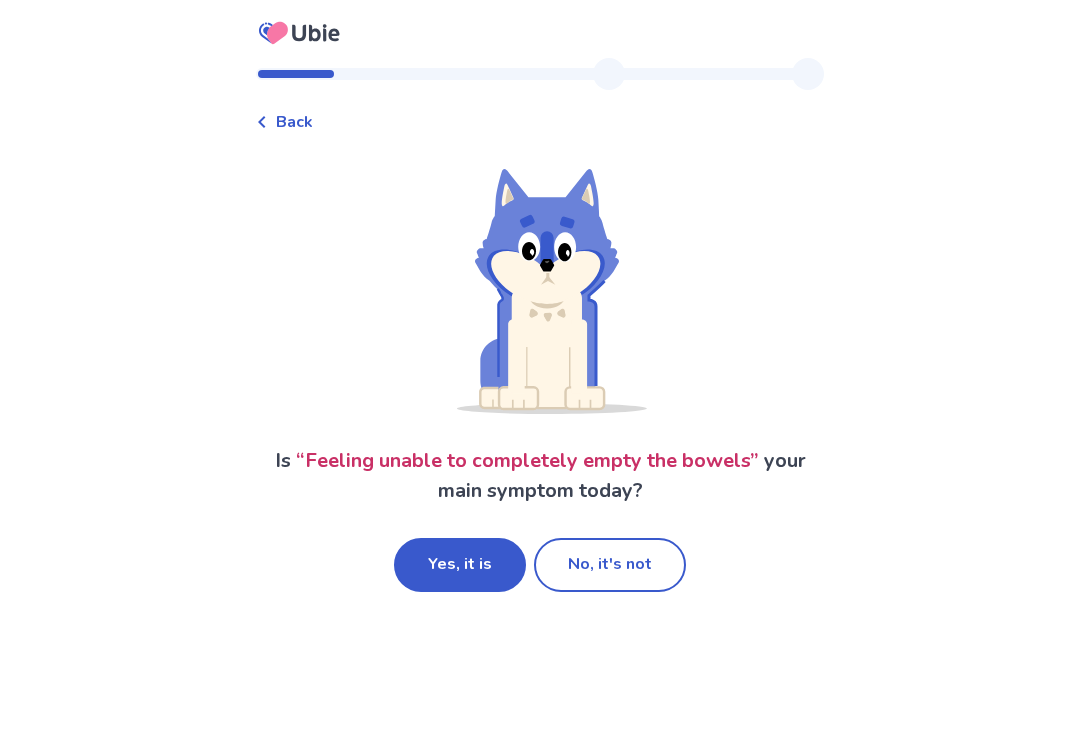 click on "Yes, it is" at bounding box center [460, 565] 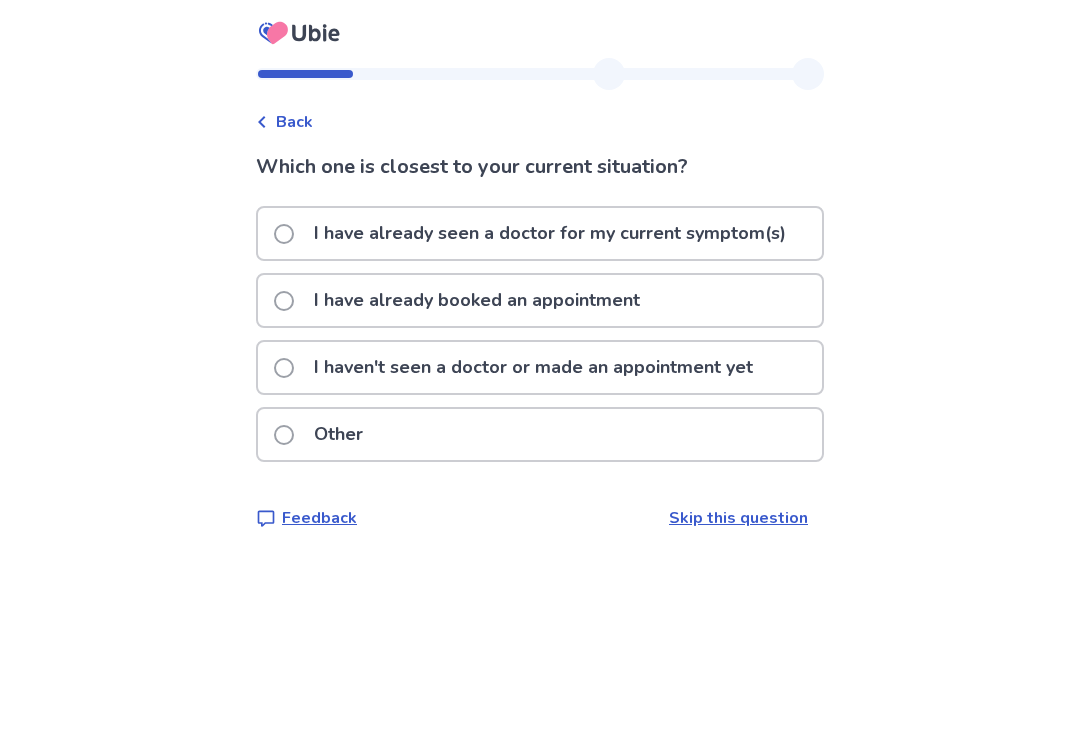 click on "I have already seen a doctor for my current symptom(s)" at bounding box center [540, 233] 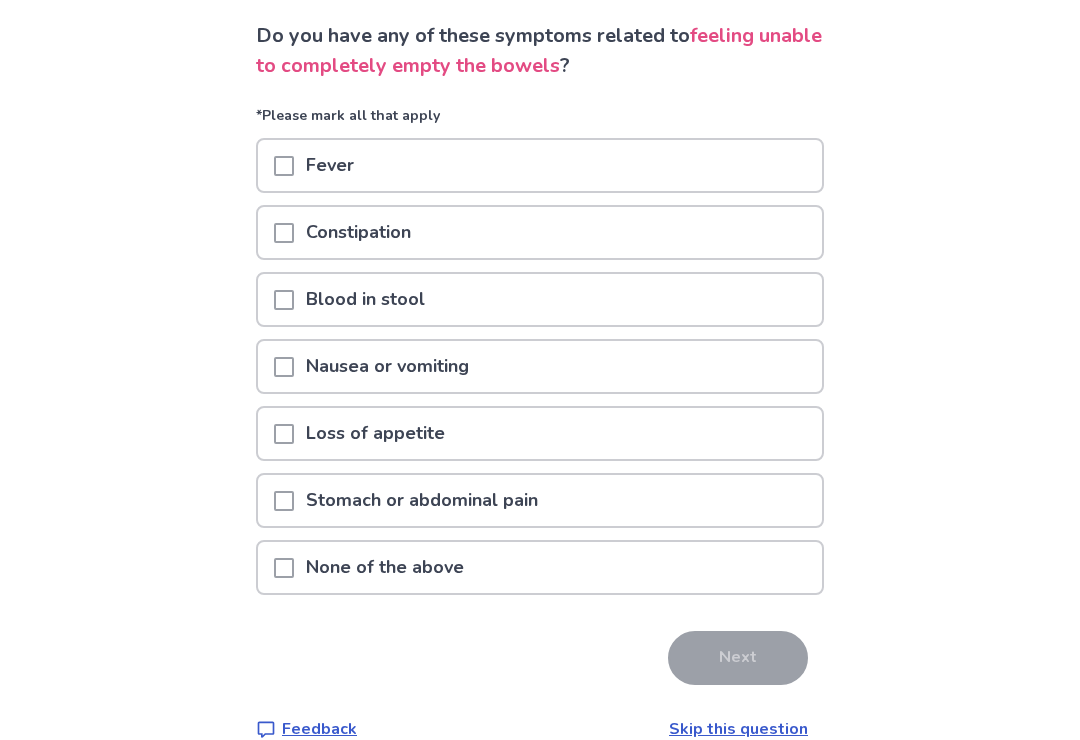 scroll, scrollTop: 133, scrollLeft: 0, axis: vertical 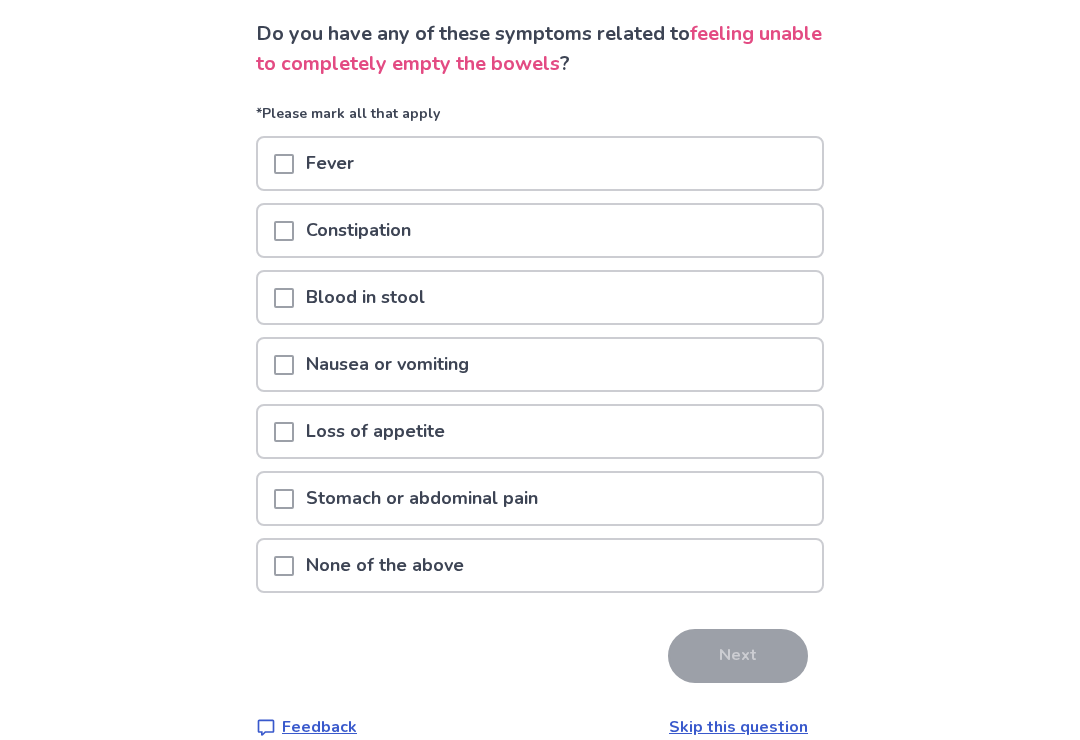 click at bounding box center [284, 566] 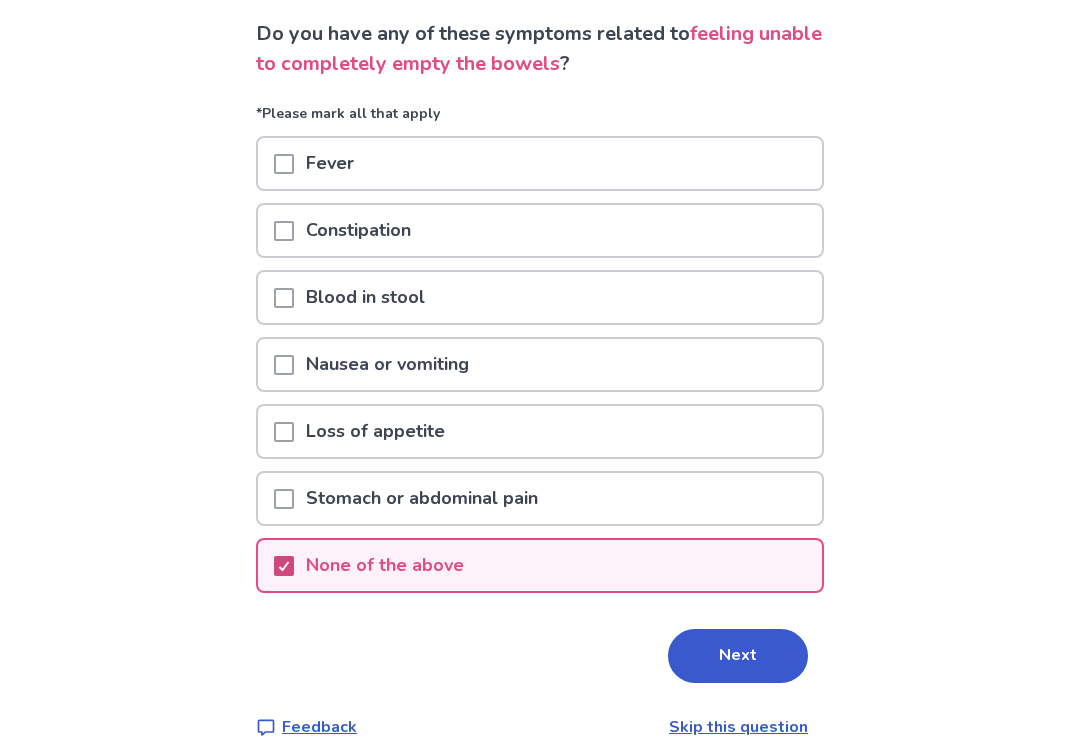 click on "Next" at bounding box center [738, 656] 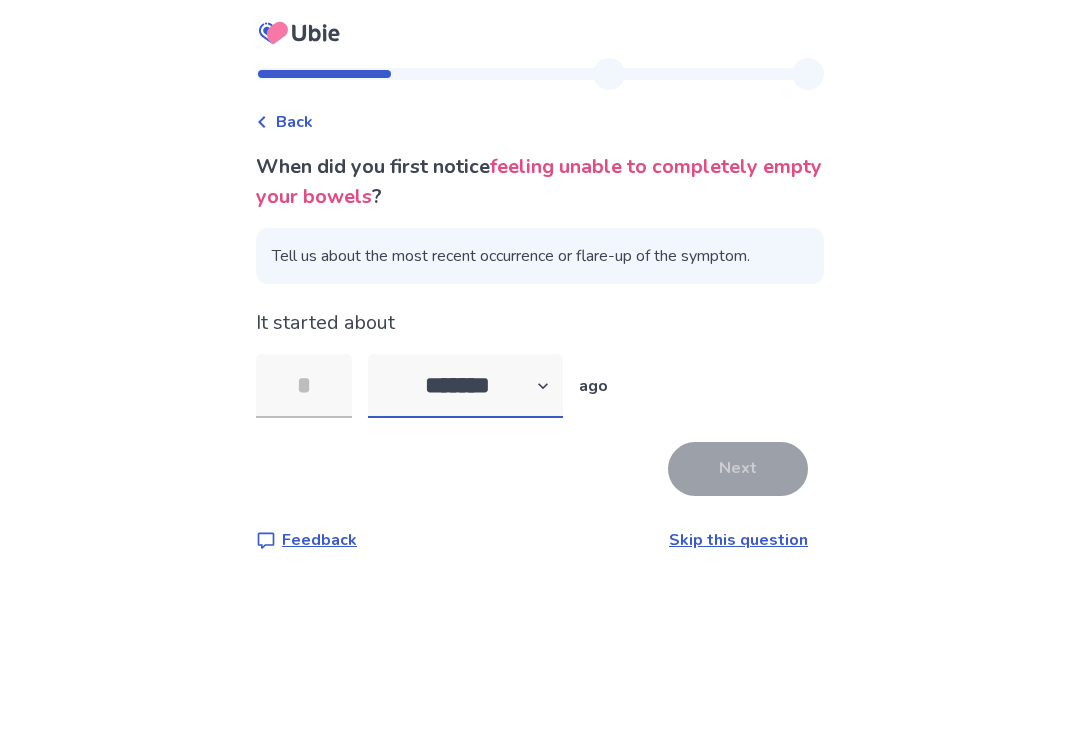 click on "******* ****** ******* ******** *******" at bounding box center [465, 386] 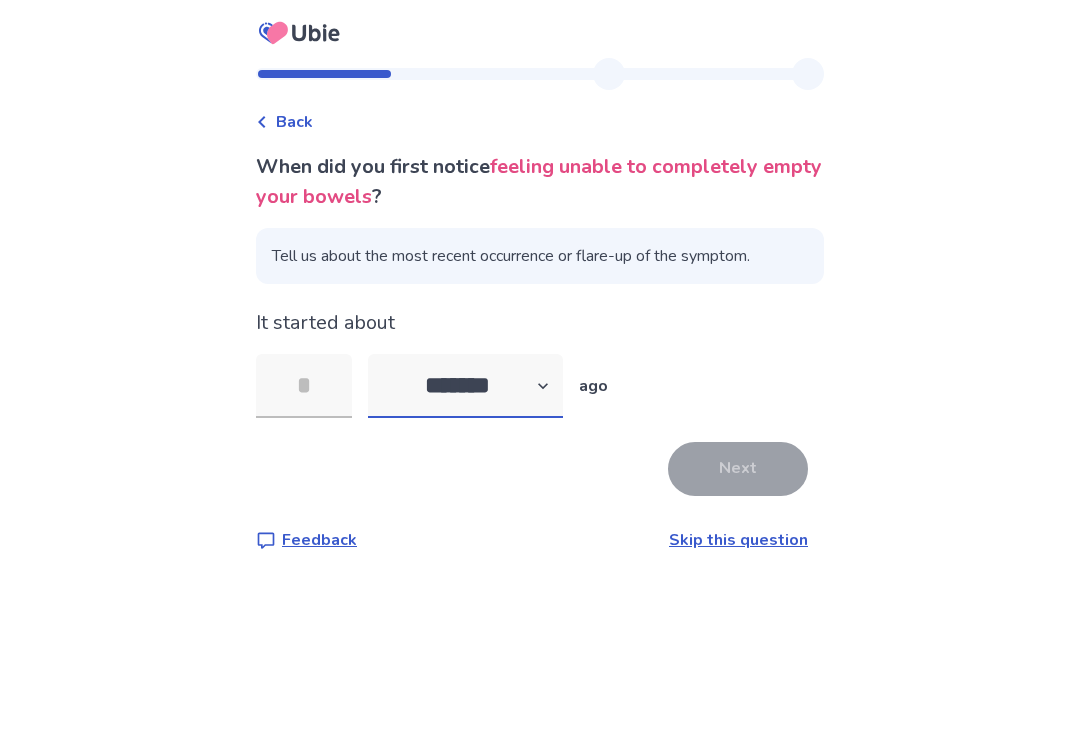 select on "*" 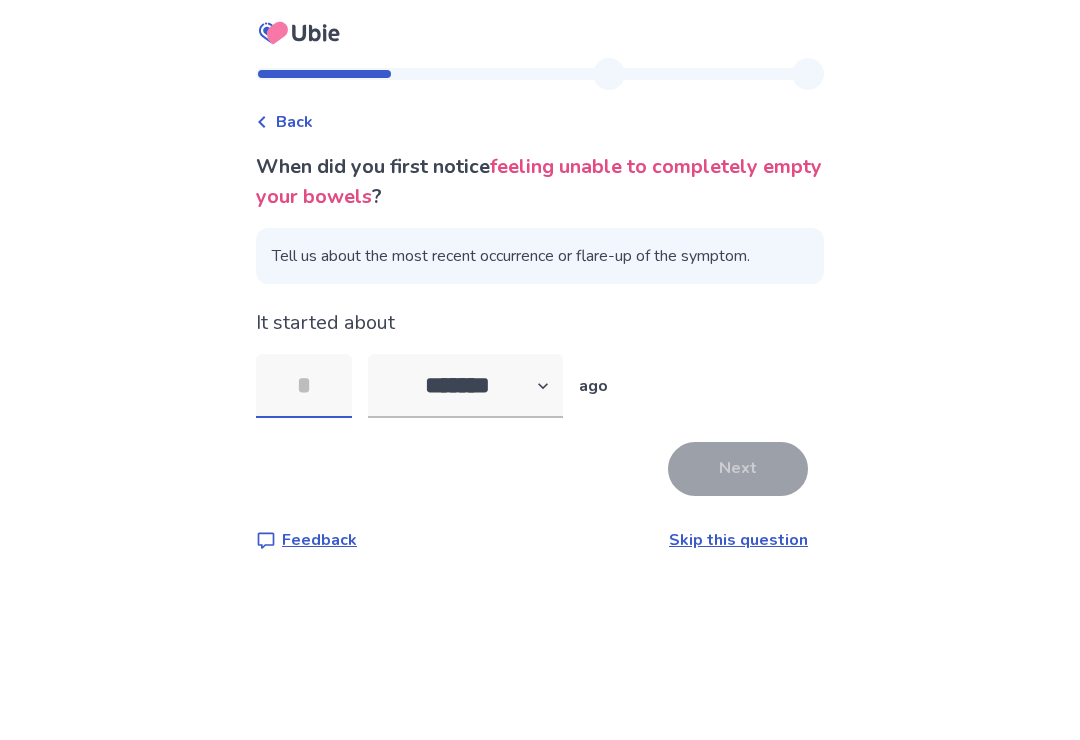 click at bounding box center [304, 386] 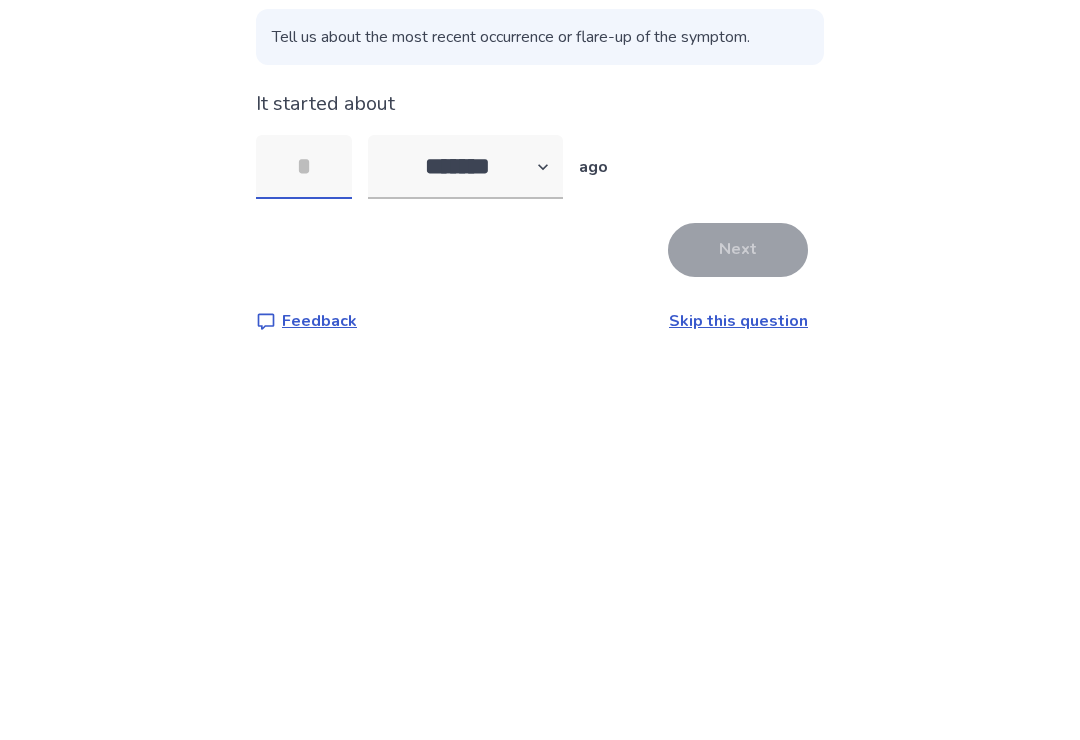 type on "*" 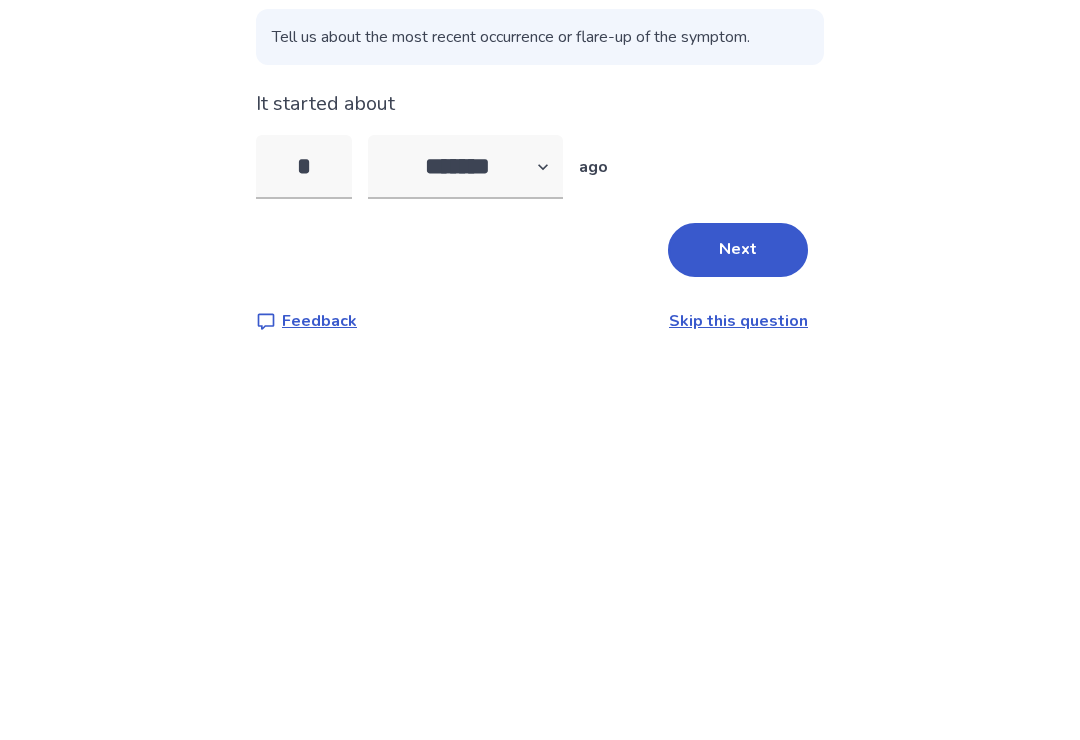 click on "Next" at bounding box center [738, 469] 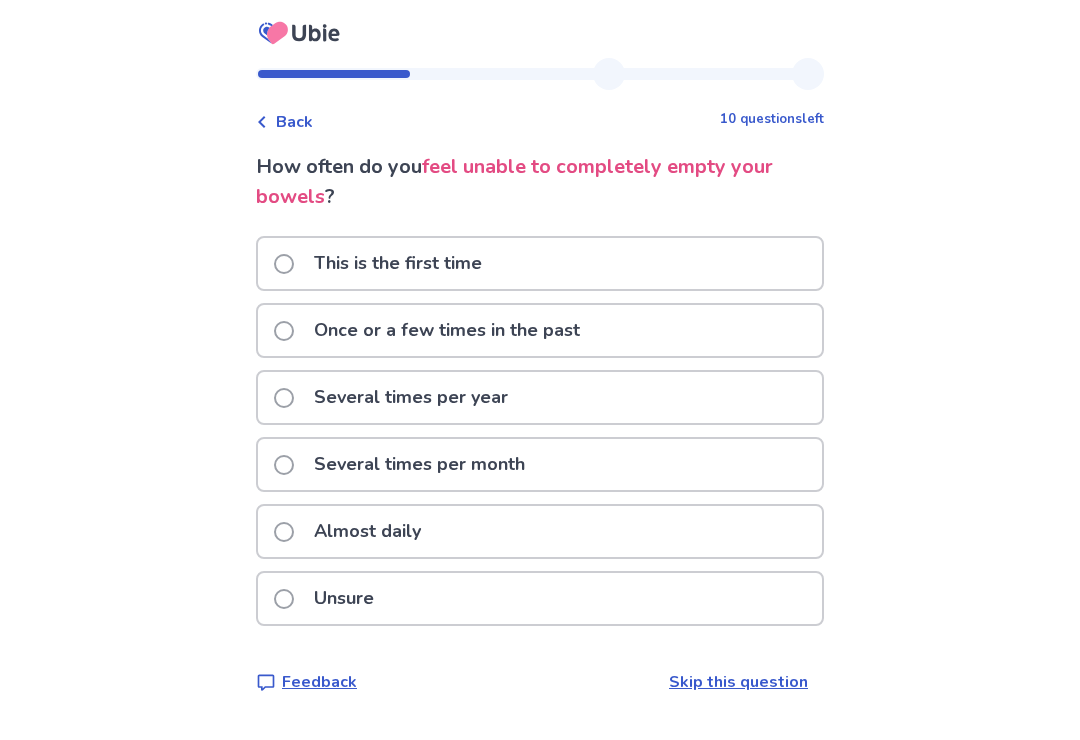 click on "Almost daily" at bounding box center [540, 531] 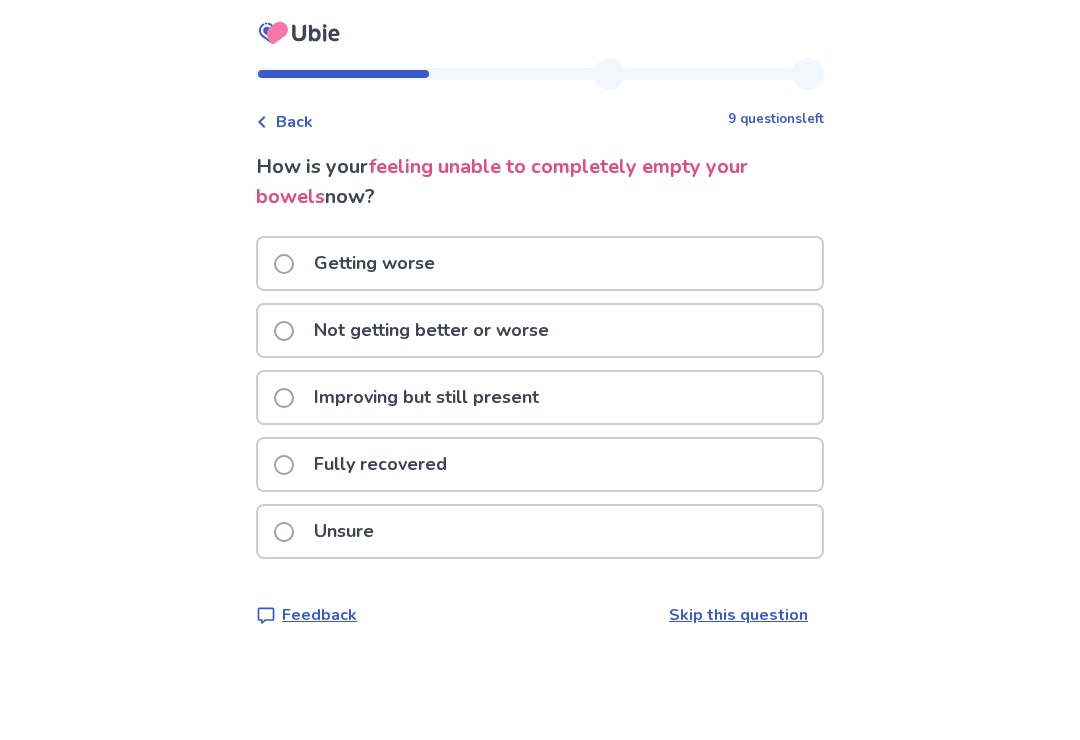 click on "Not getting better or worse" at bounding box center [417, 330] 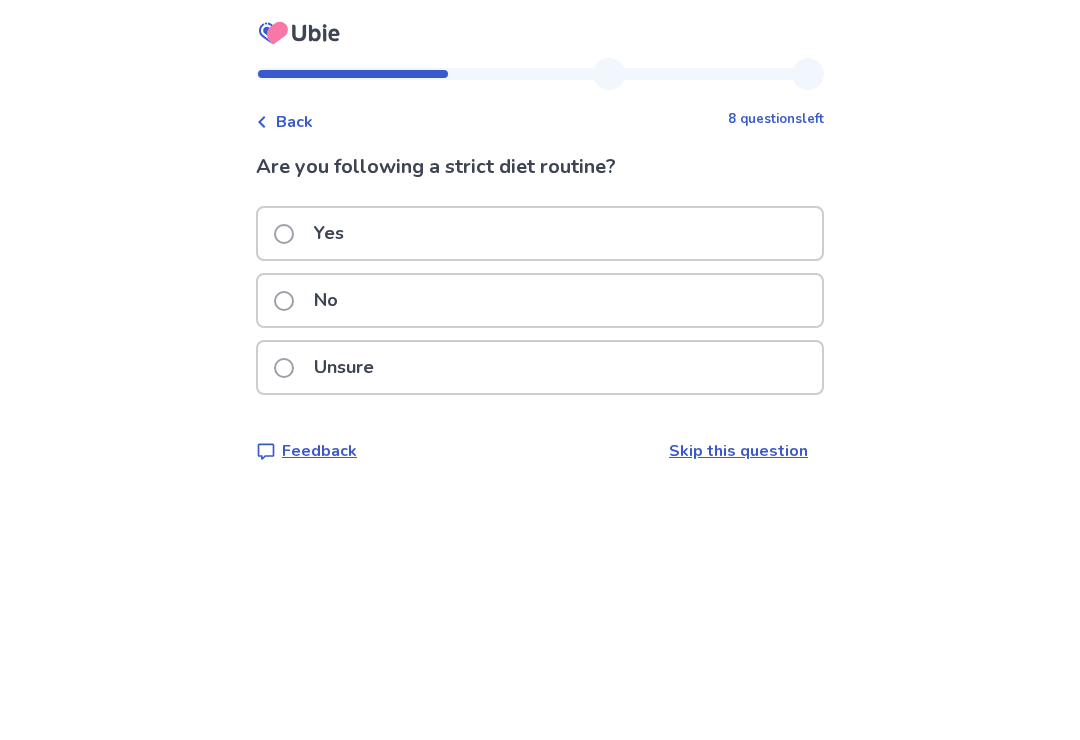 click at bounding box center [284, 301] 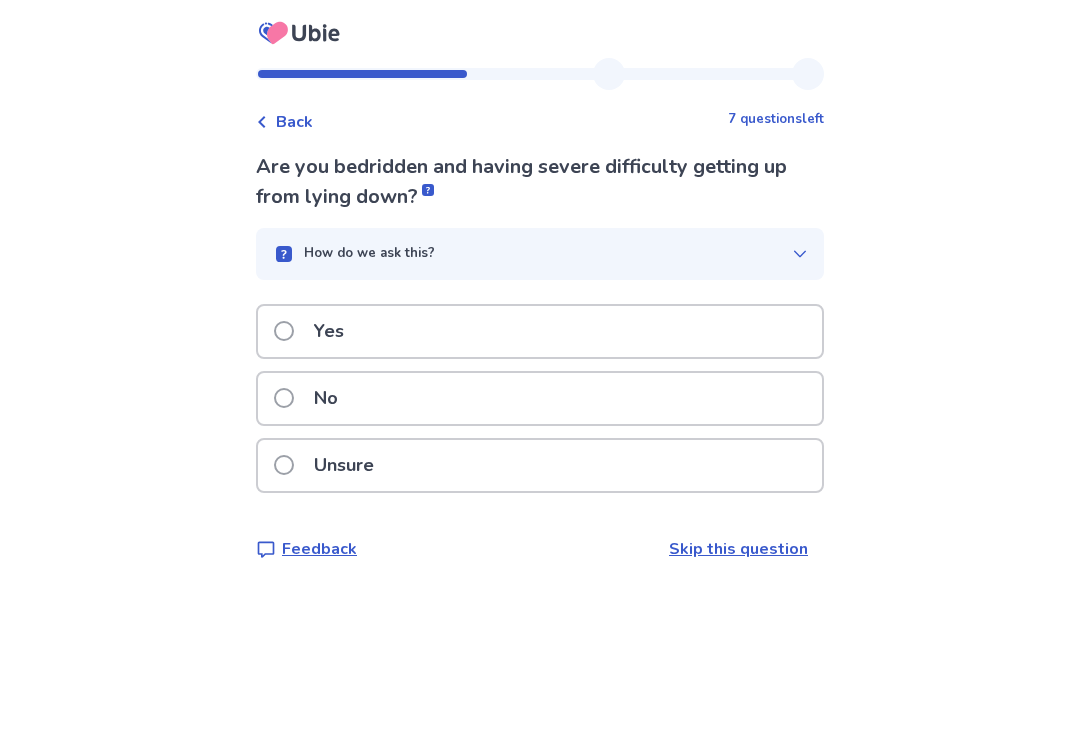 click at bounding box center [284, 398] 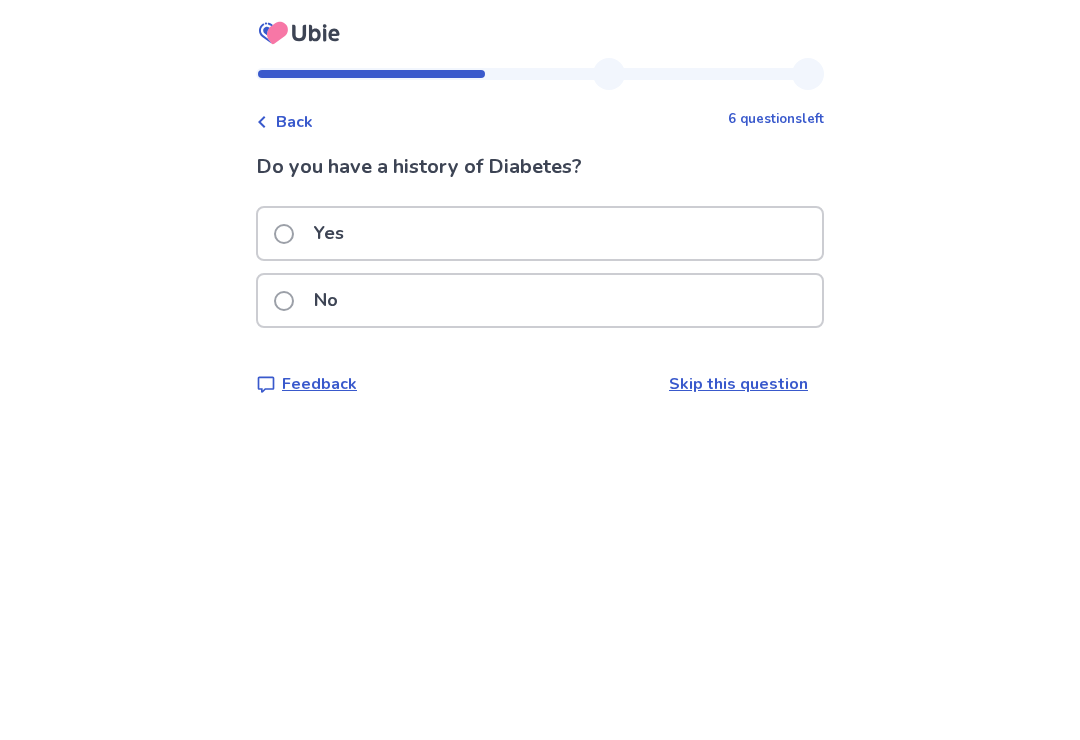 click at bounding box center [284, 301] 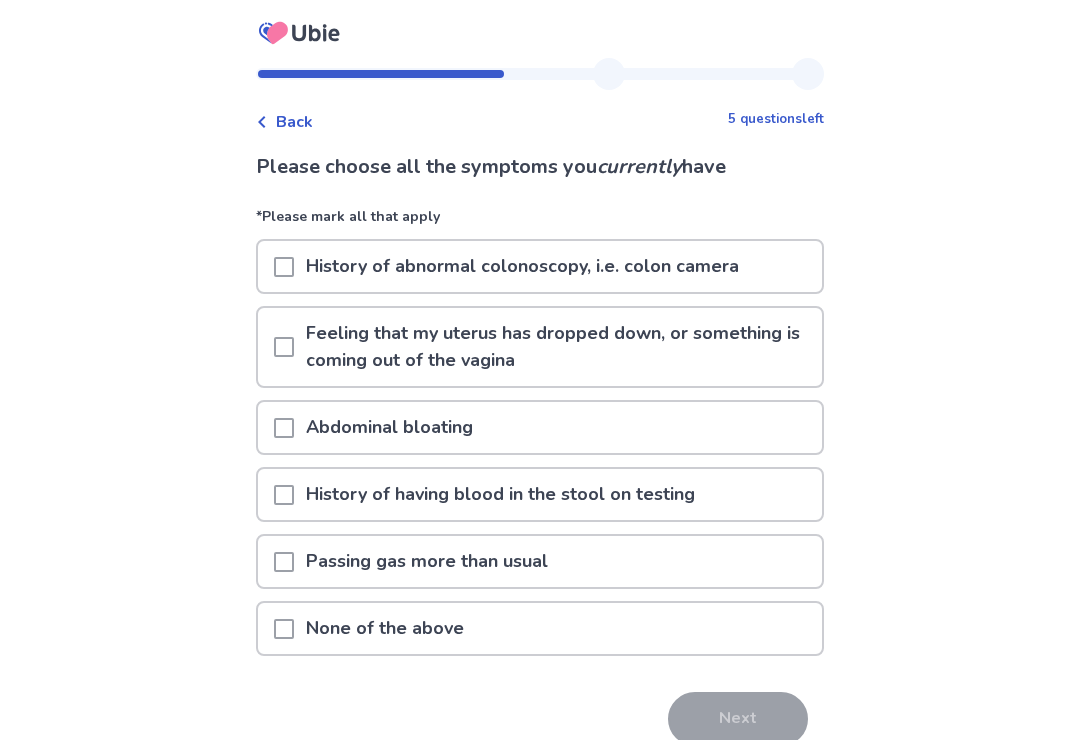 click at bounding box center [284, 347] 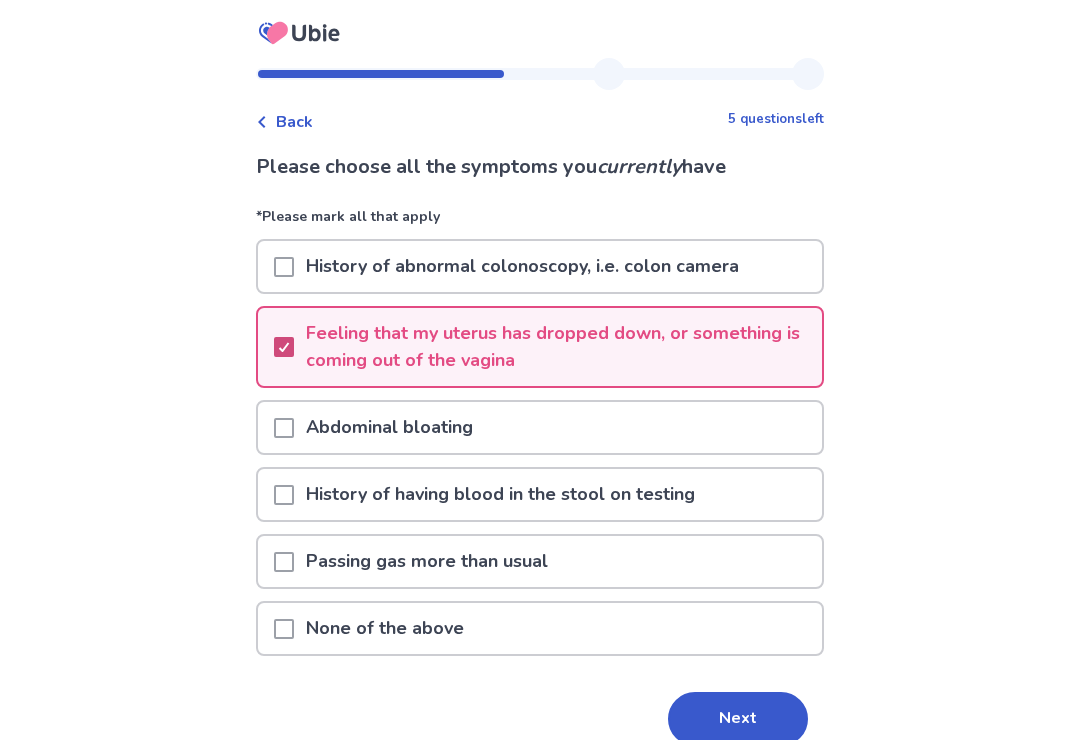 click at bounding box center (284, 427) 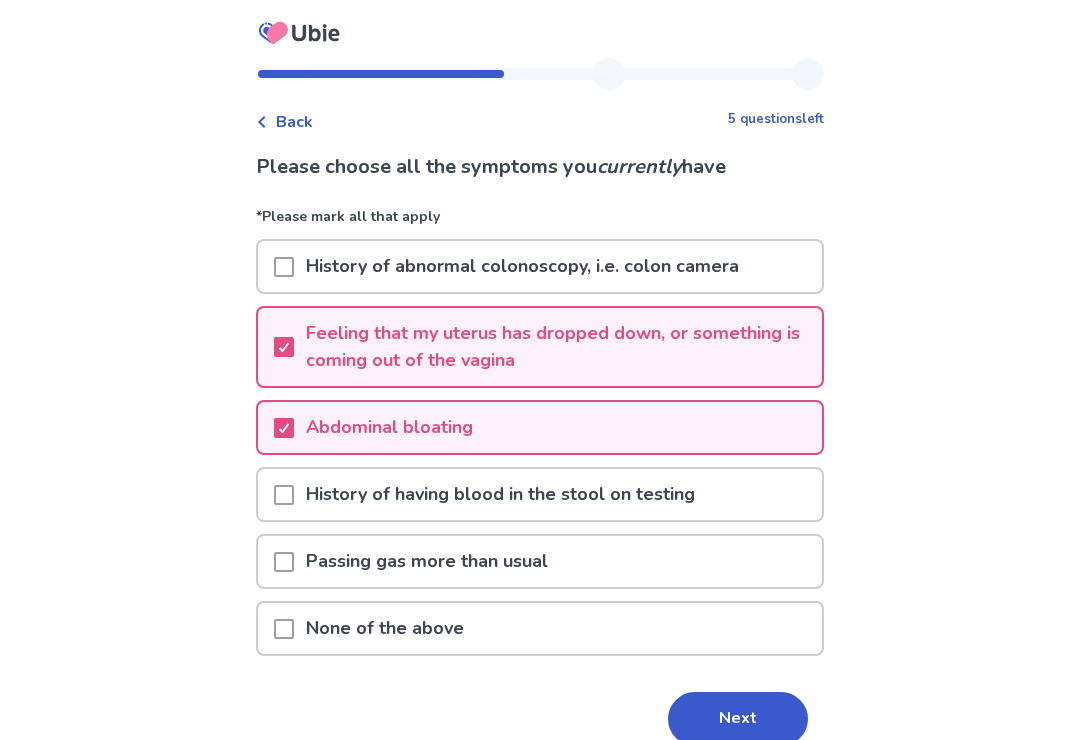 click on "Next" at bounding box center [738, 719] 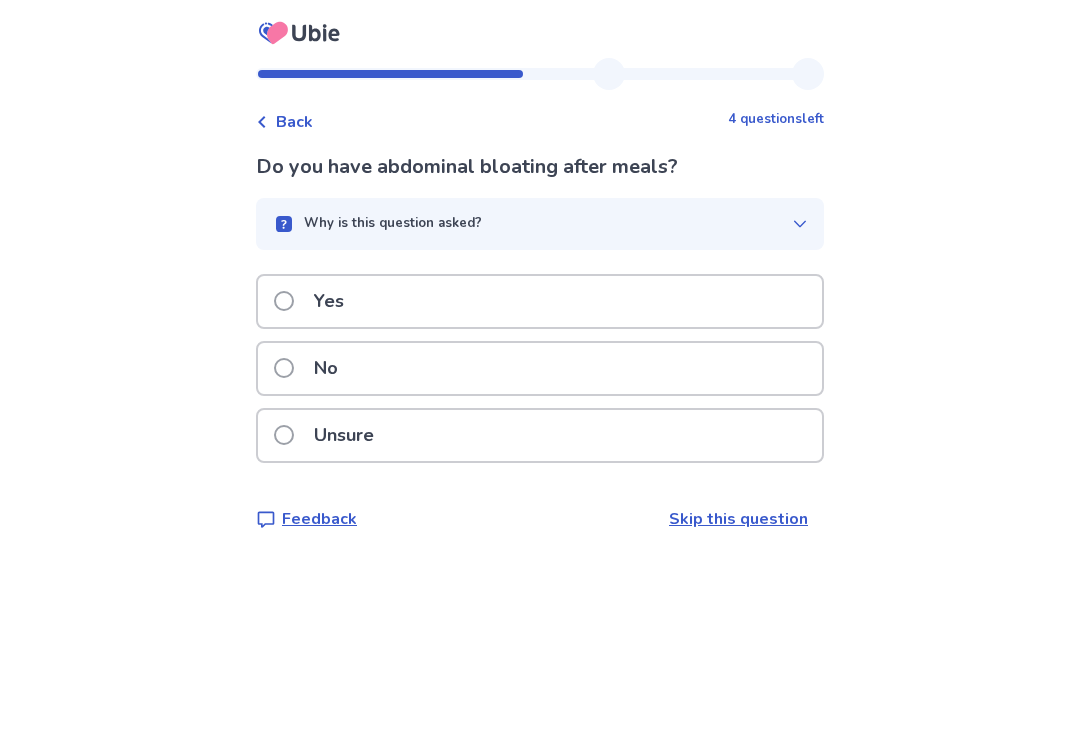 click at bounding box center (284, 301) 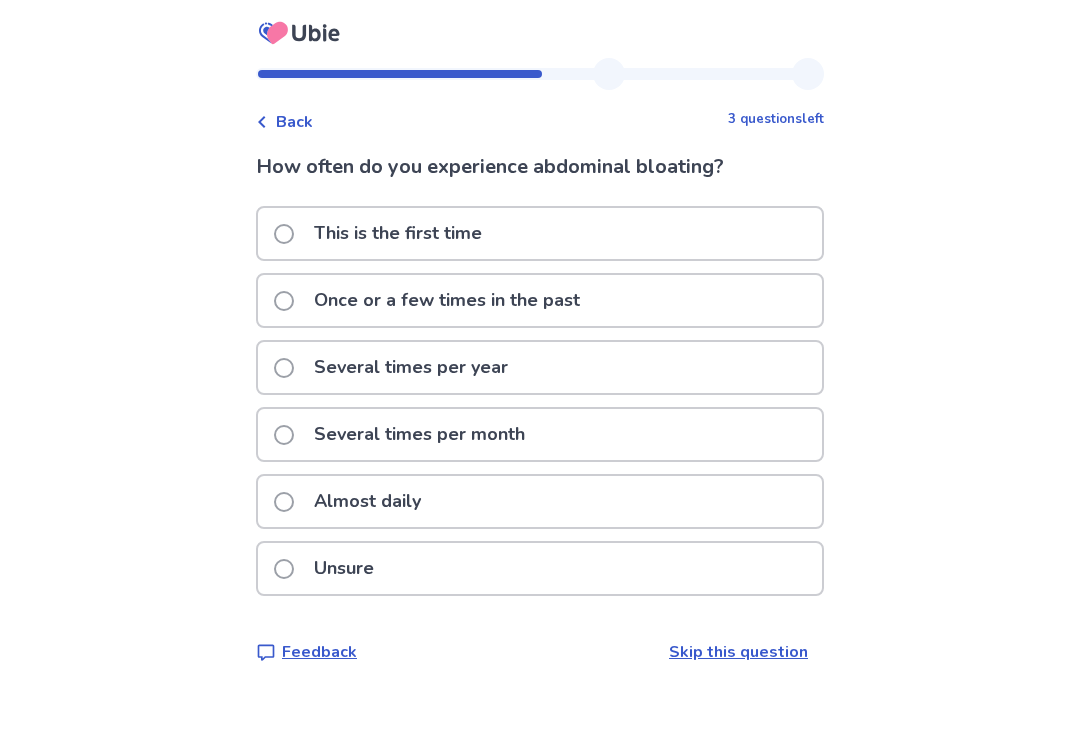click at bounding box center (284, 435) 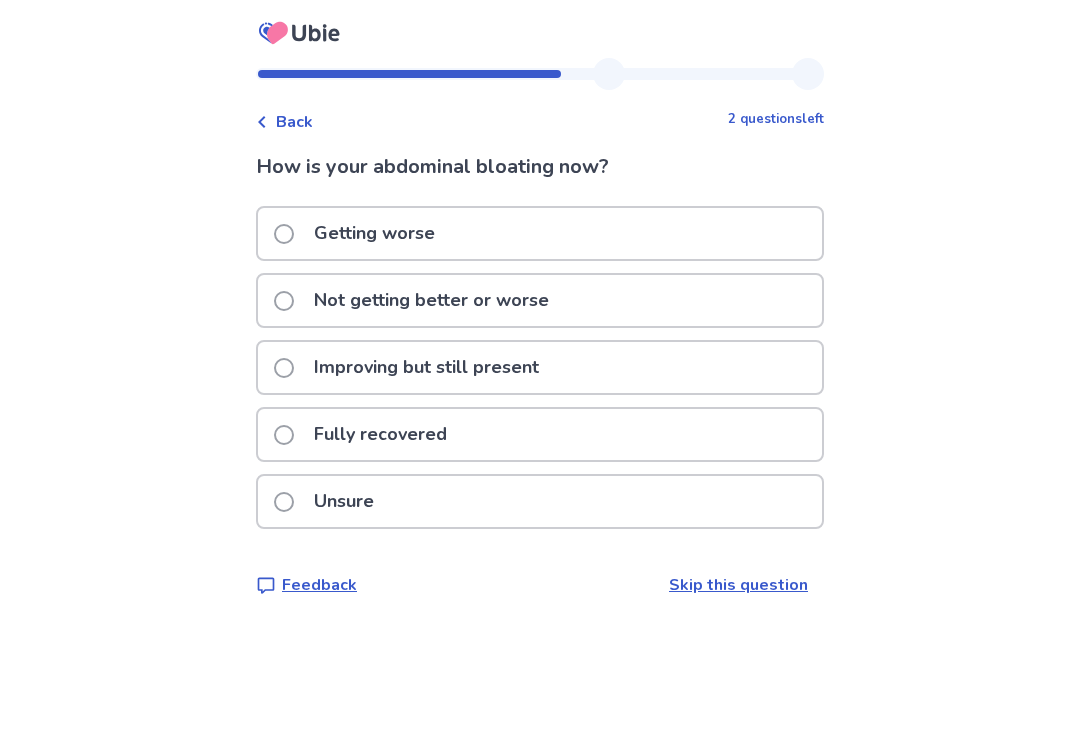 click on "Not getting better or worse" at bounding box center (417, 300) 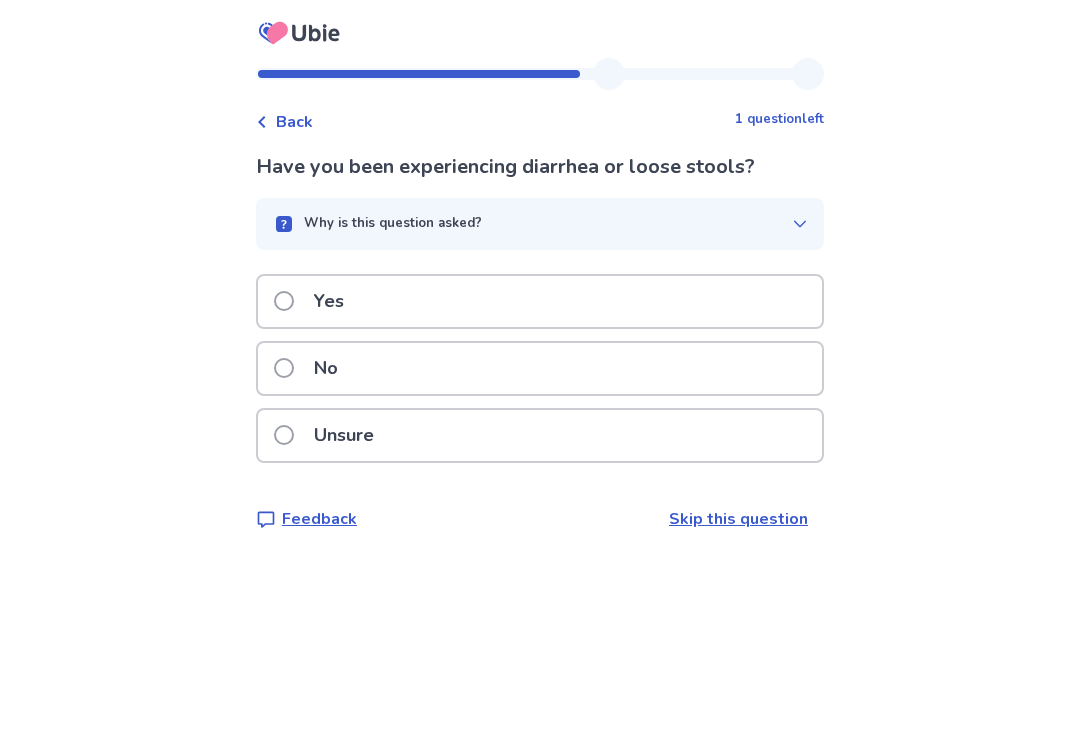 click at bounding box center (284, 435) 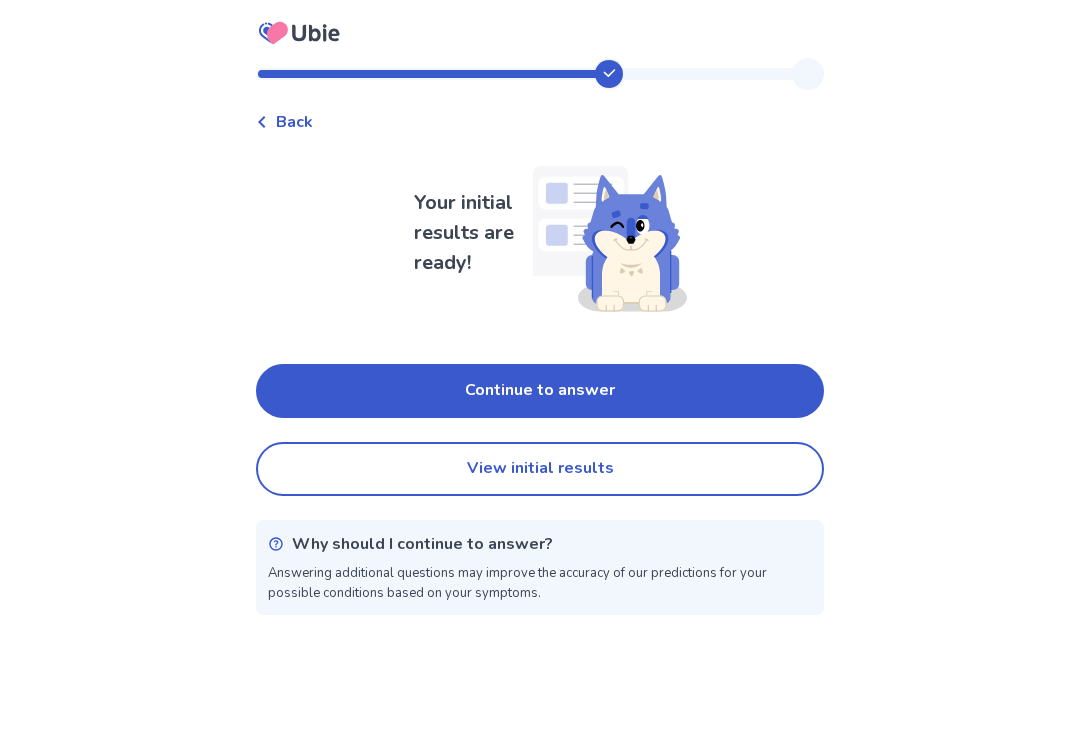 click on "View initial results" at bounding box center (540, 469) 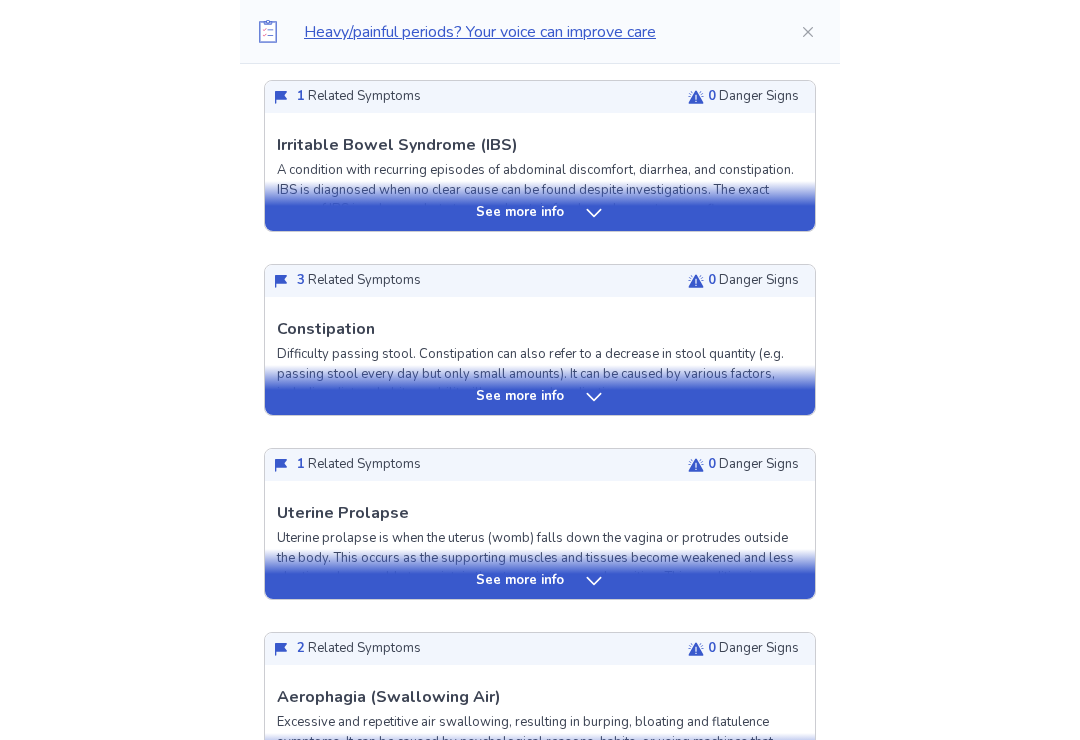 scroll, scrollTop: 554, scrollLeft: 0, axis: vertical 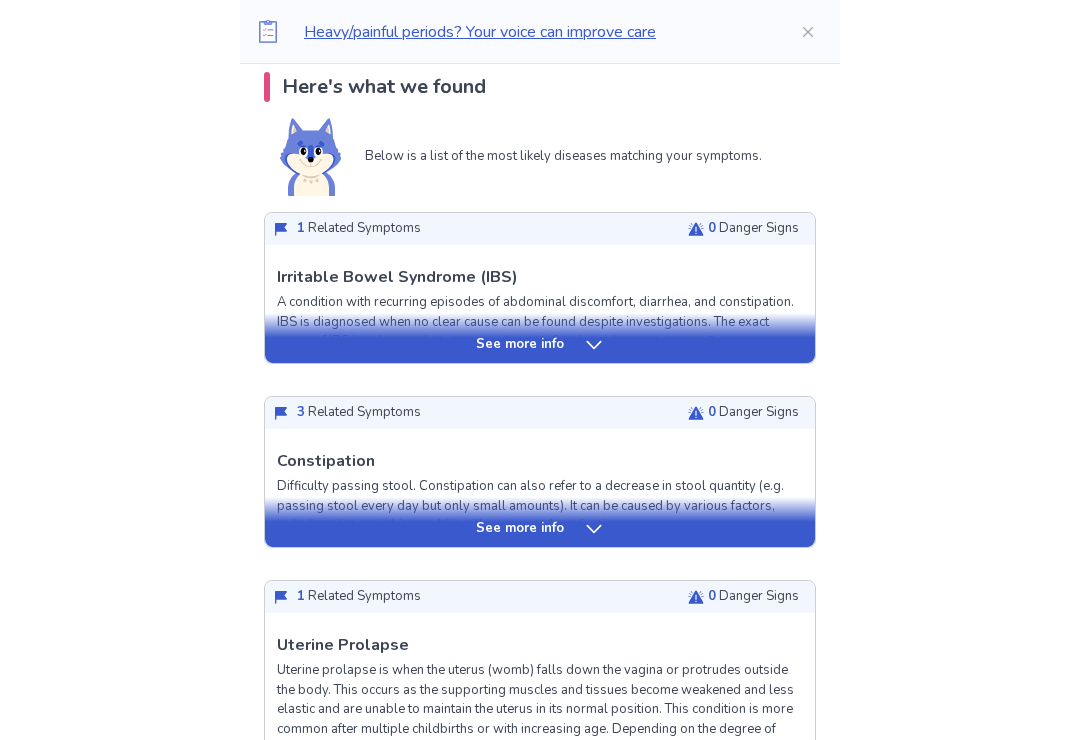 click on "See more info" at bounding box center (540, 529) 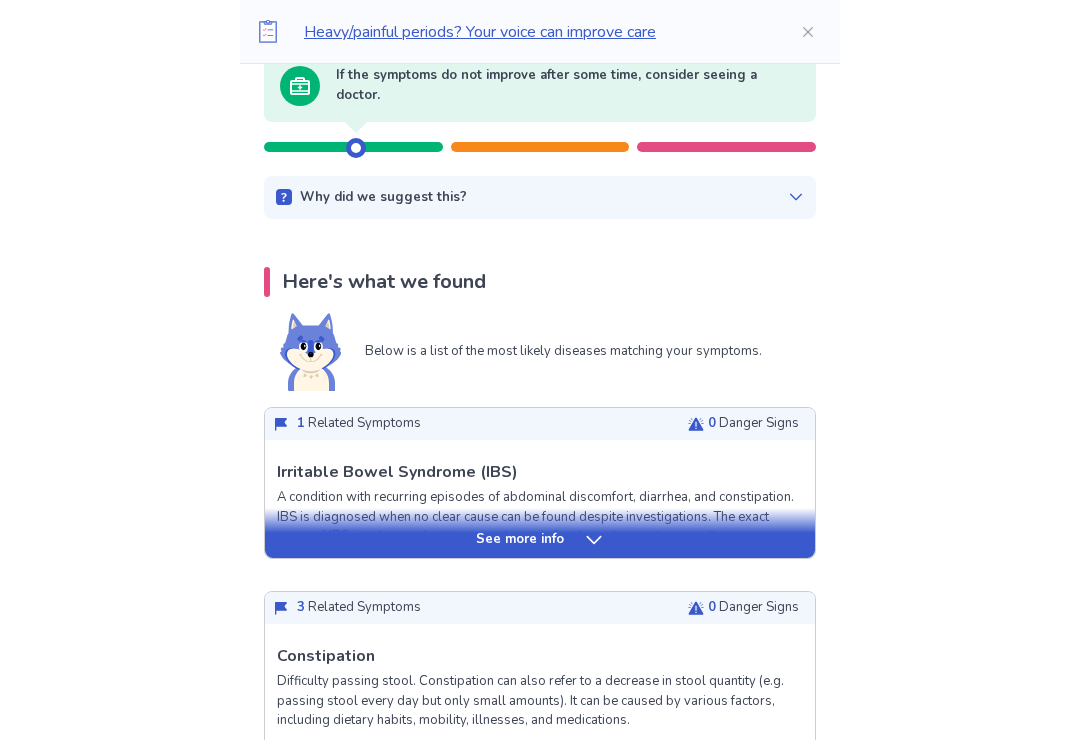 scroll, scrollTop: 0, scrollLeft: 0, axis: both 